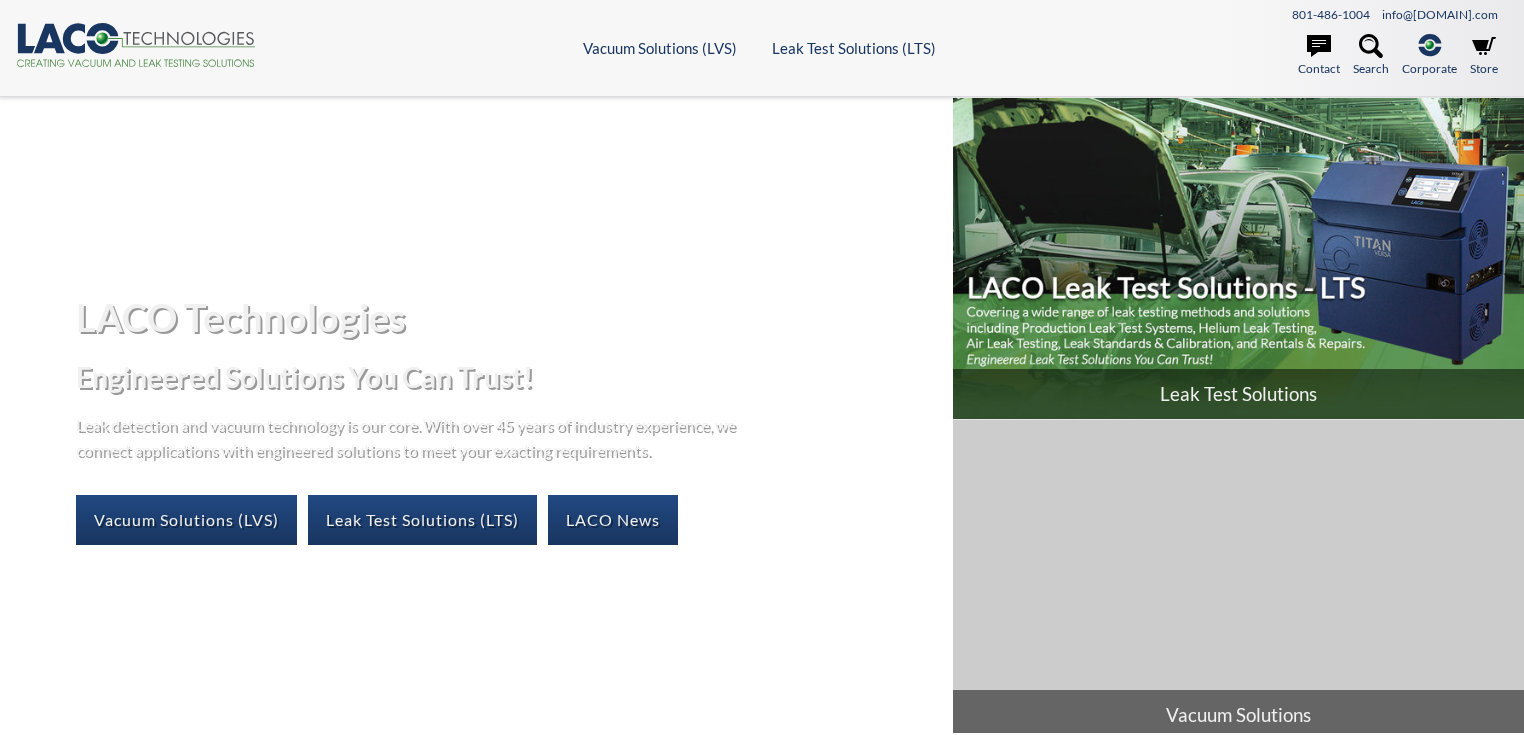 scroll, scrollTop: 0, scrollLeft: 0, axis: both 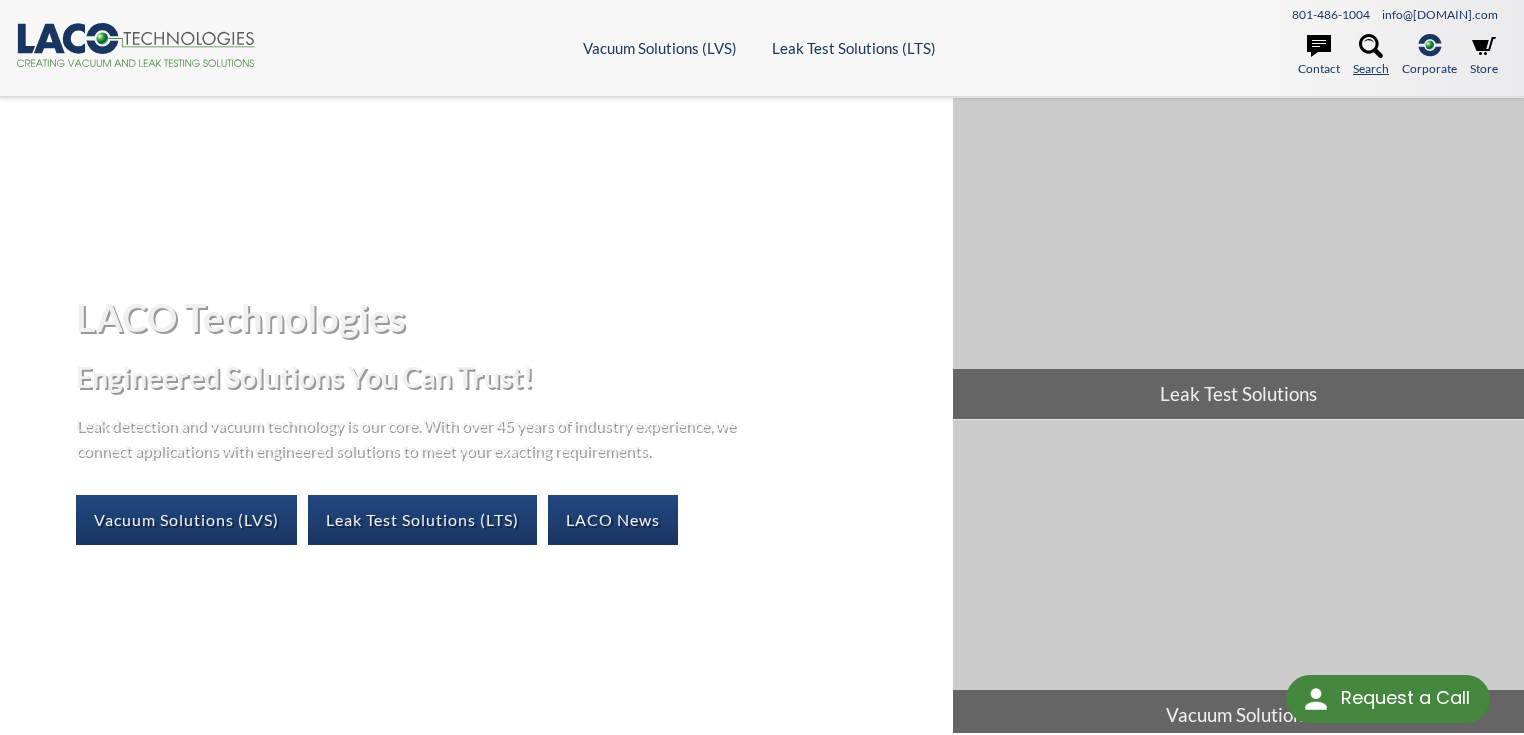click on "Search" at bounding box center (1371, 56) 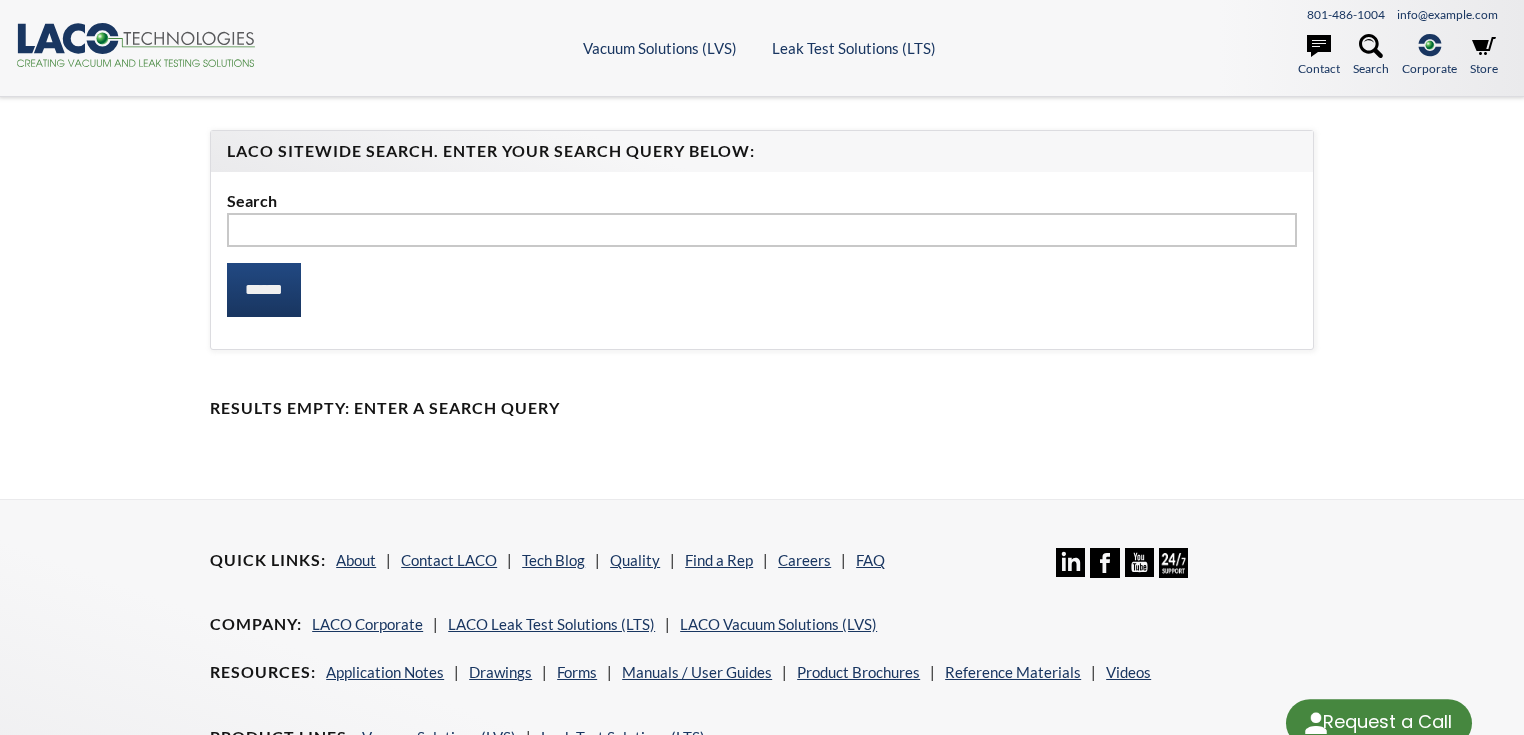 scroll, scrollTop: 0, scrollLeft: 0, axis: both 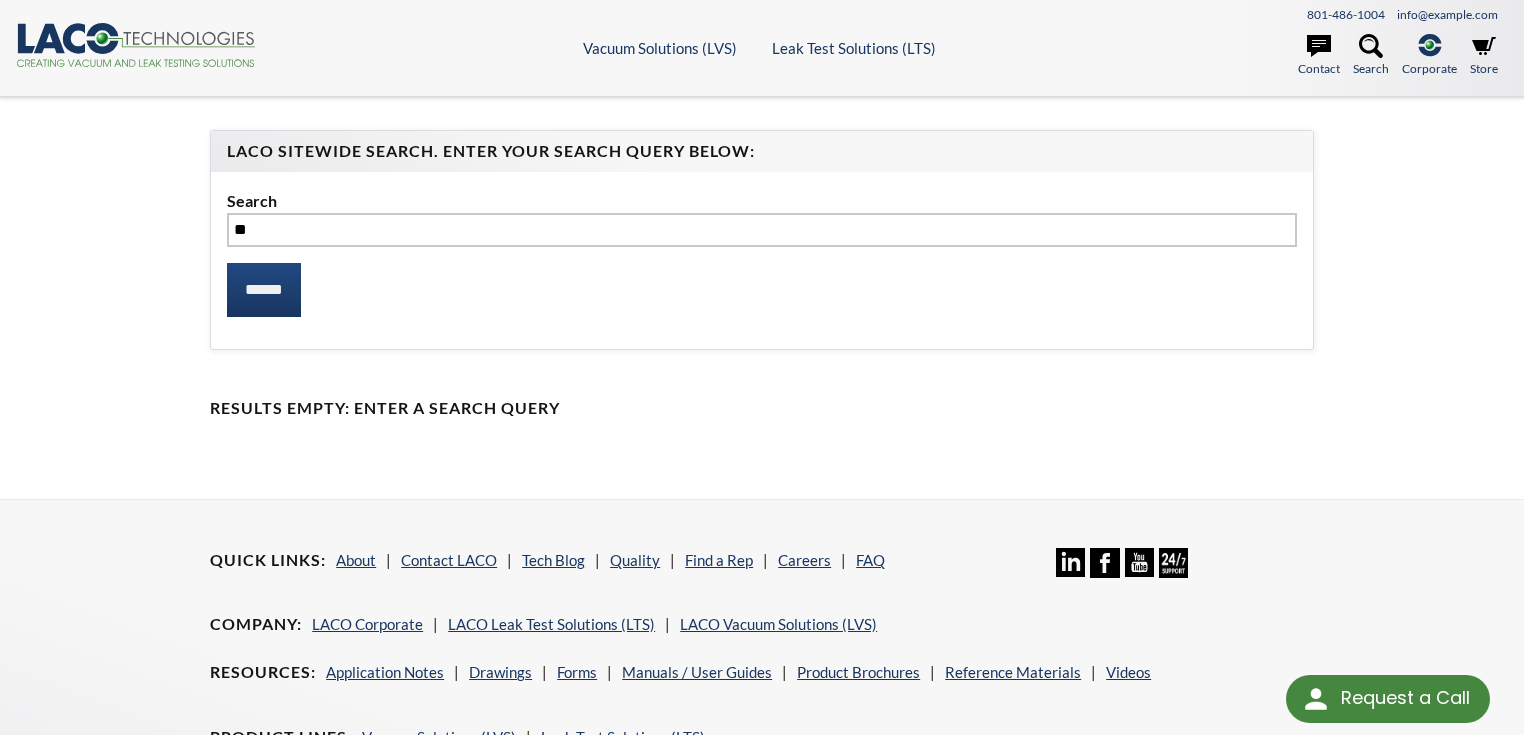 type on "***" 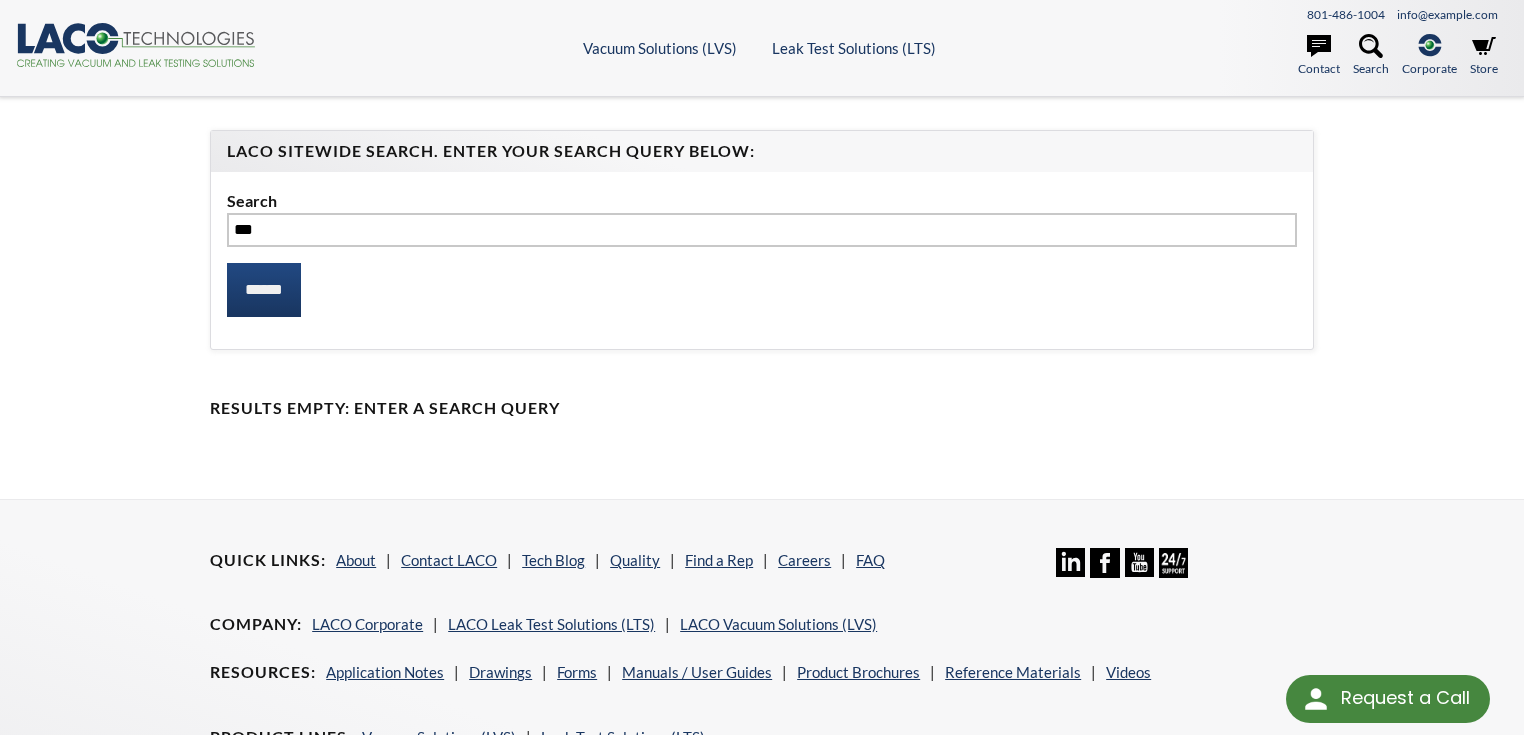 select 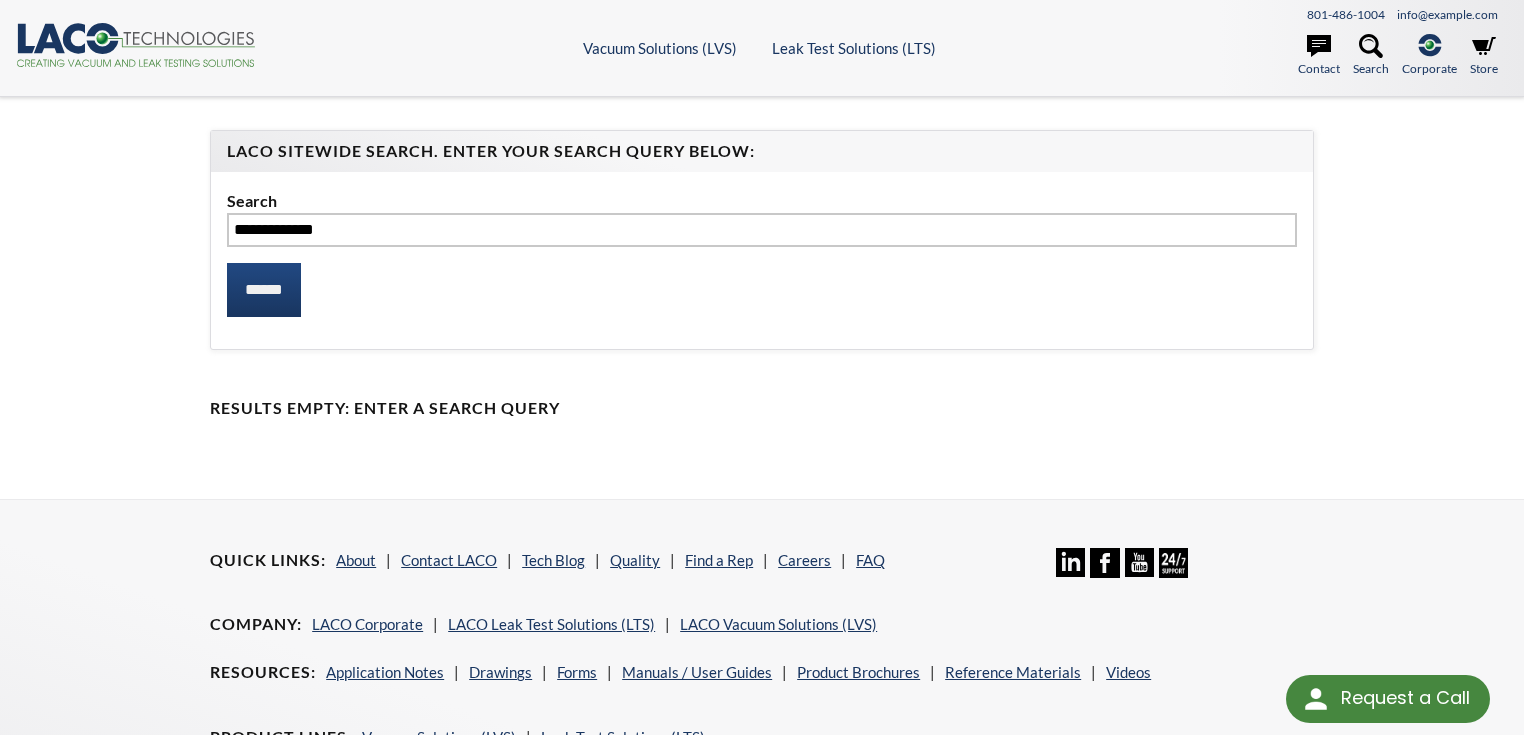 type on "**********" 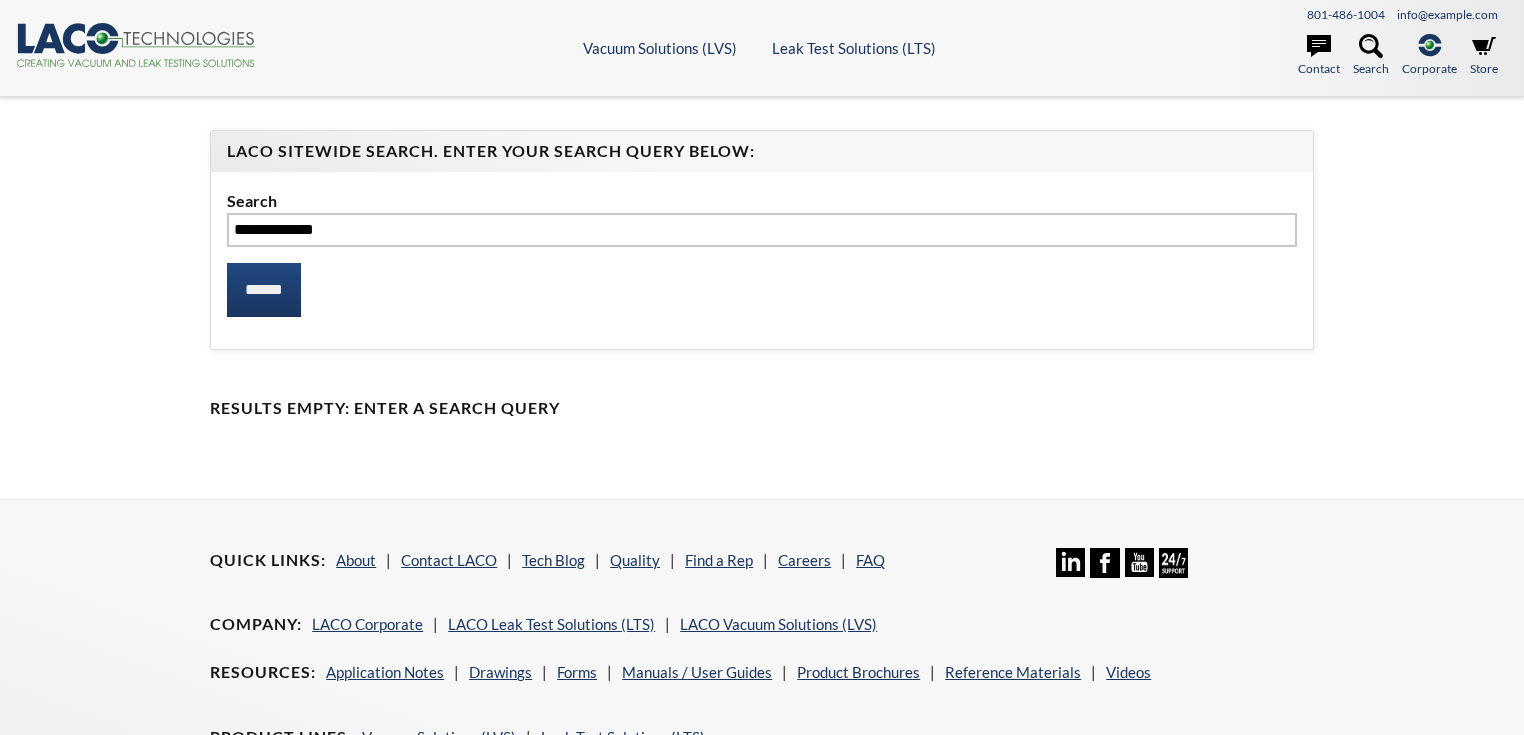 scroll, scrollTop: 0, scrollLeft: 0, axis: both 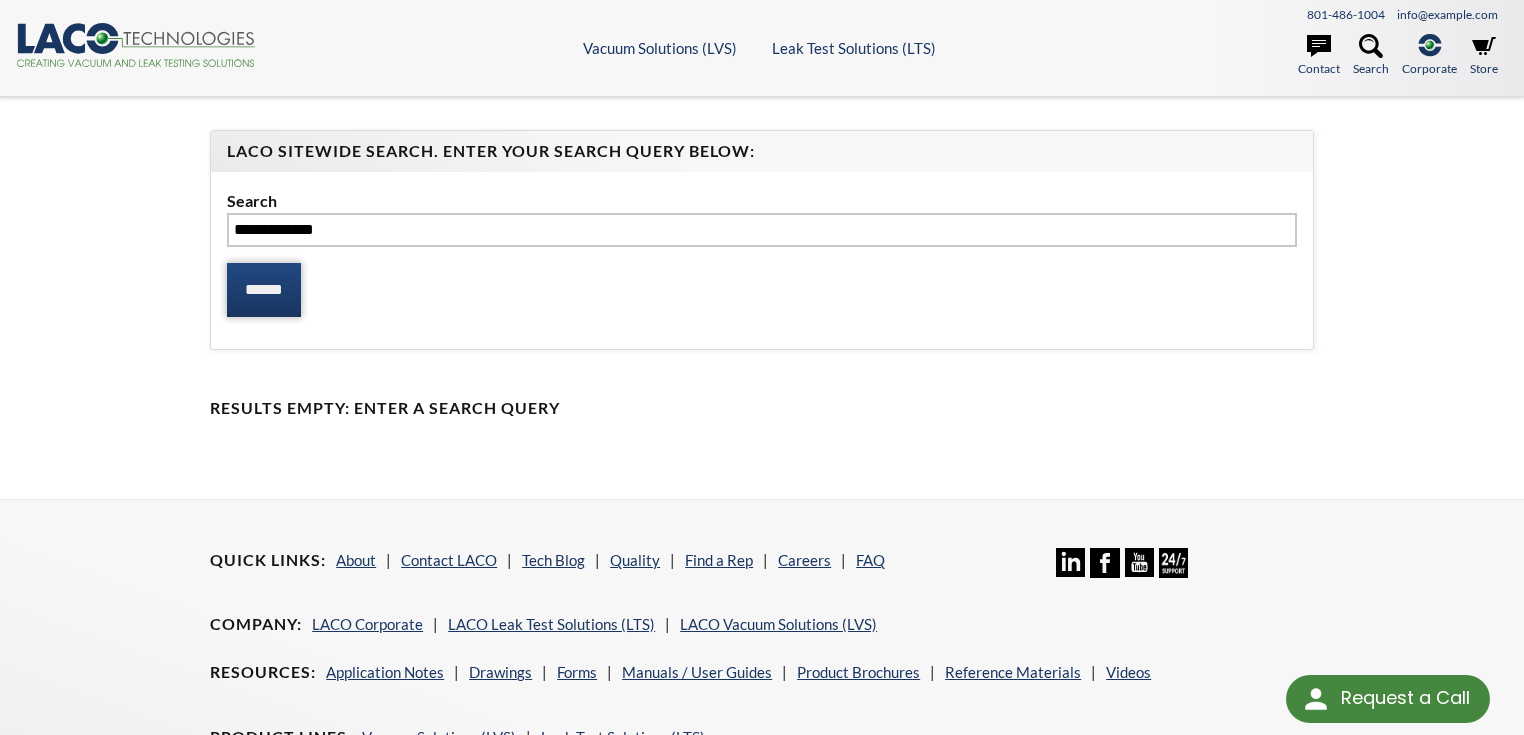 click on "******" at bounding box center [264, 290] 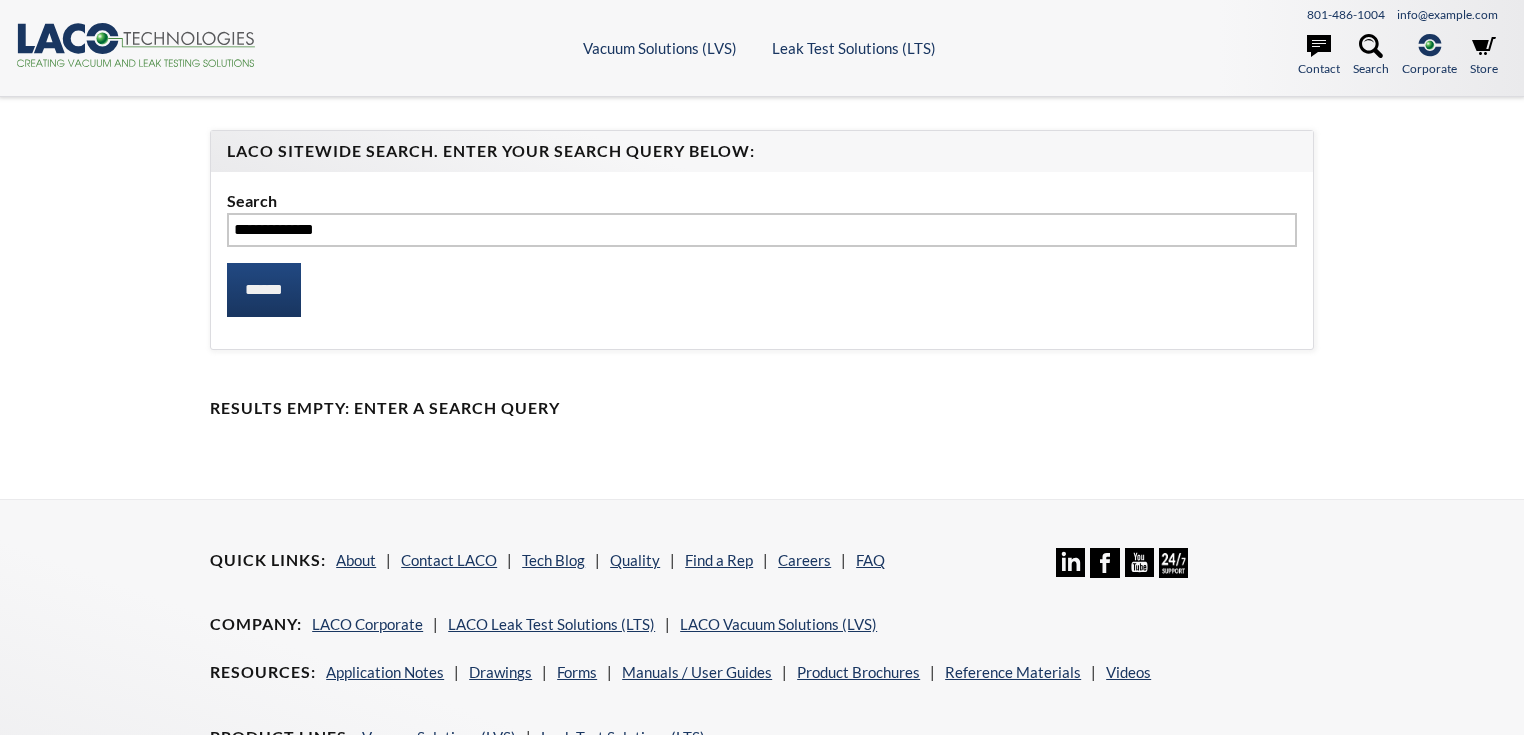 scroll, scrollTop: 0, scrollLeft: 0, axis: both 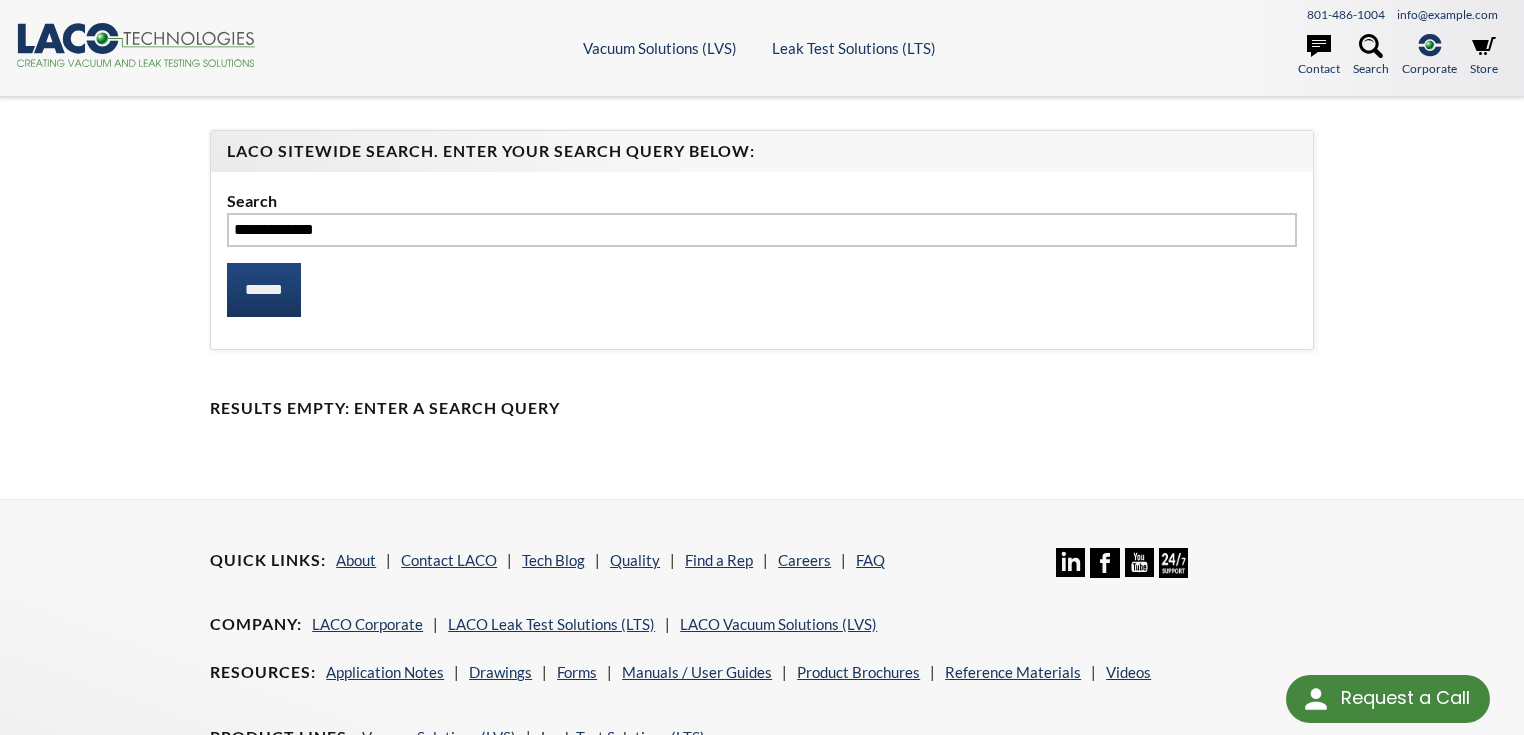 drag, startPoint x: 344, startPoint y: 234, endPoint x: -11, endPoint y: 189, distance: 357.84076 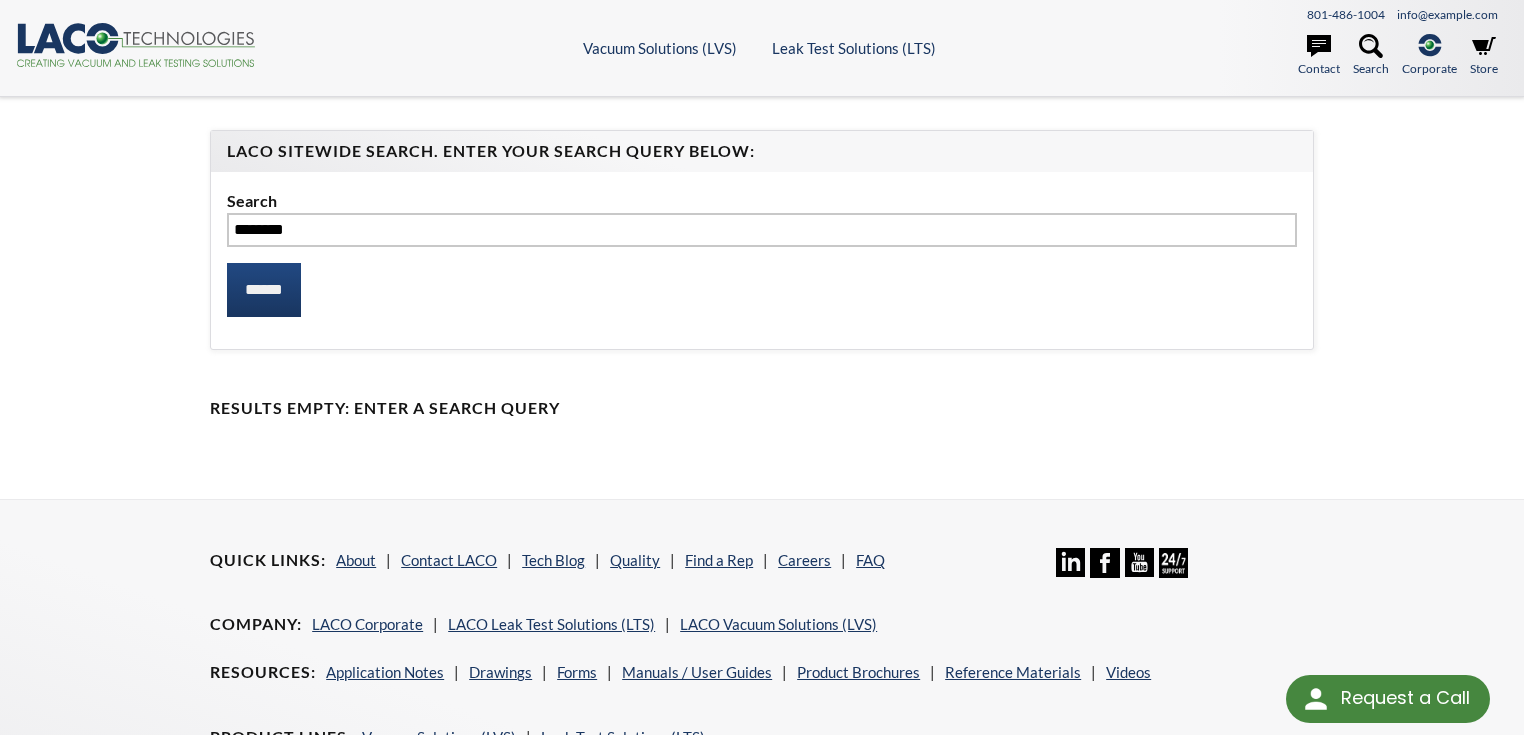 type on "********" 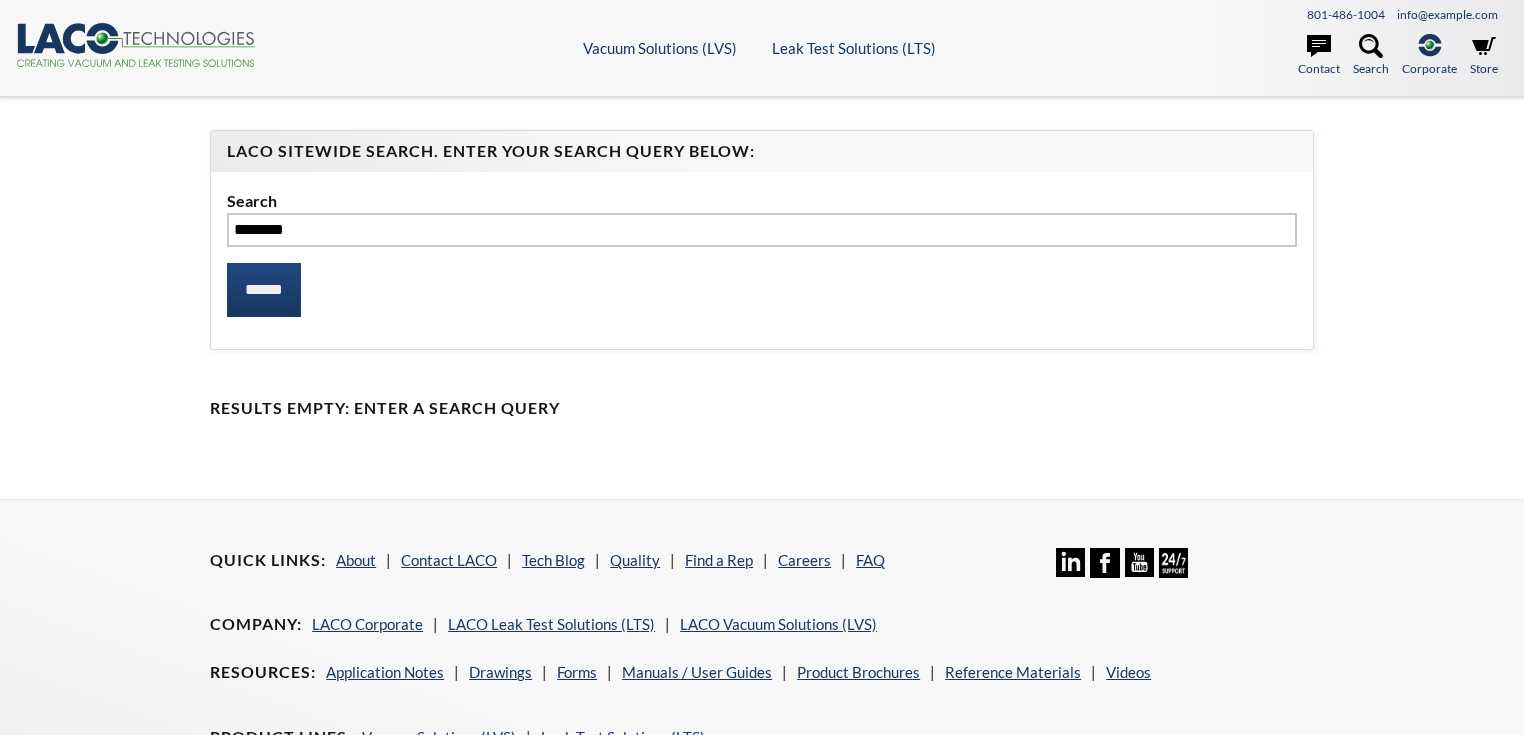scroll, scrollTop: 0, scrollLeft: 0, axis: both 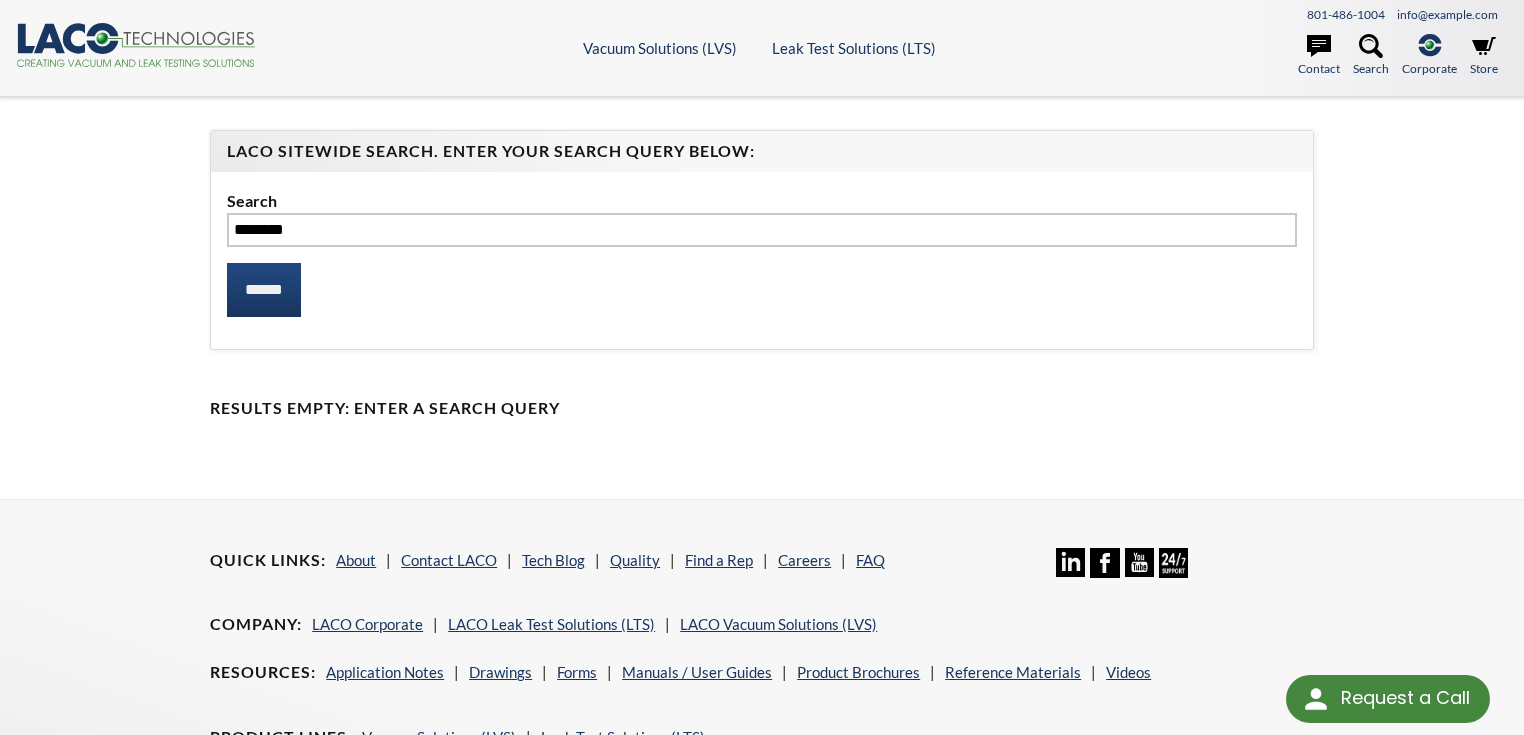 click on "********" at bounding box center [762, 230] 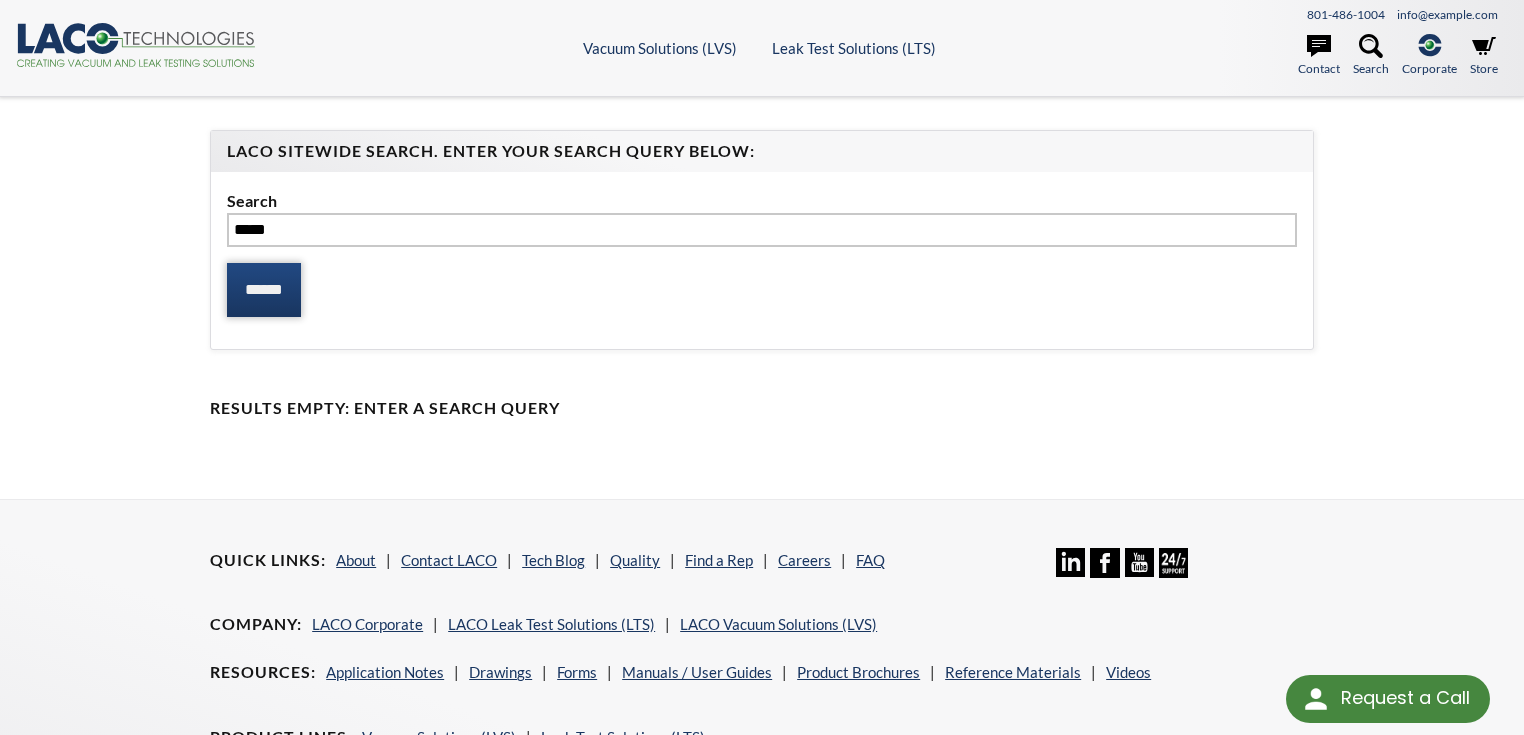 type on "*****" 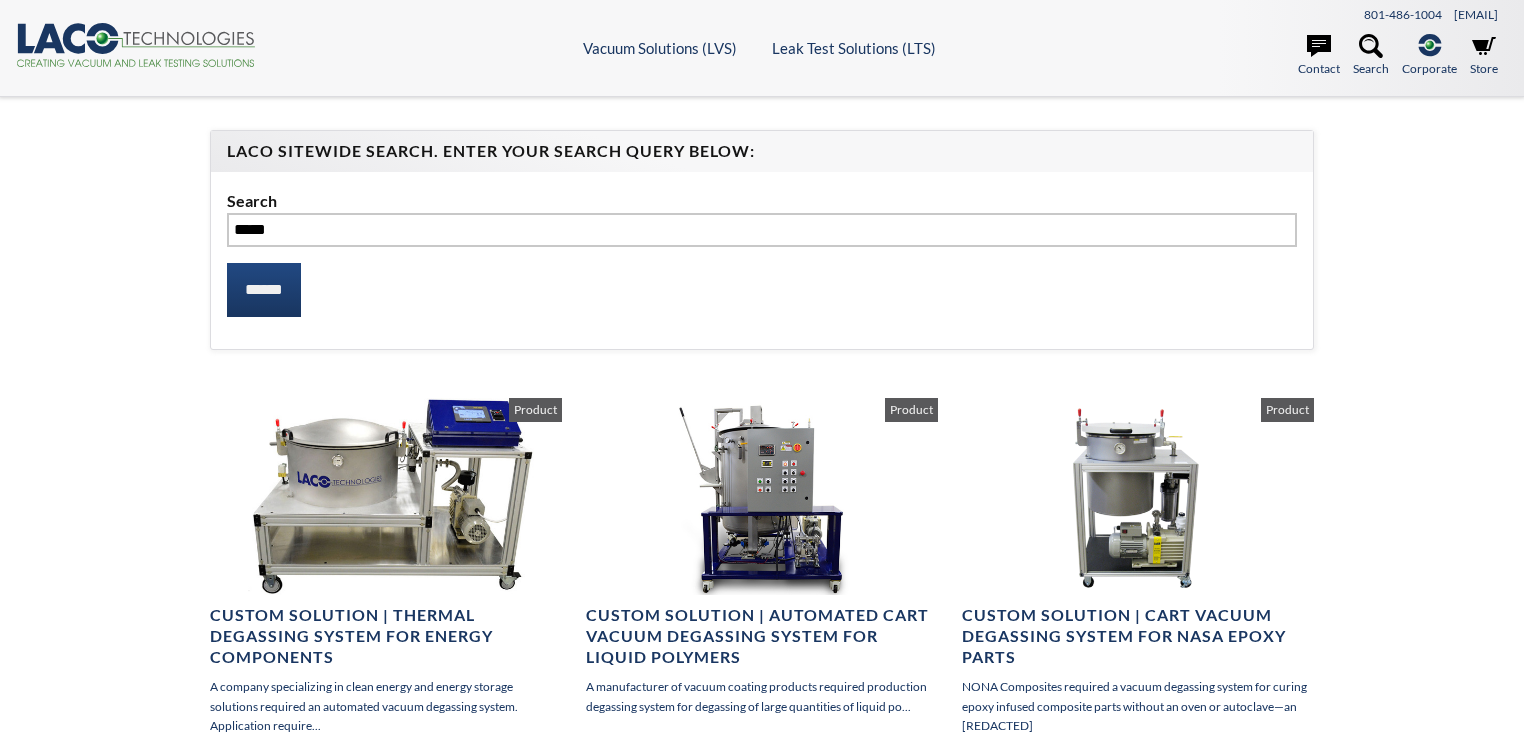 scroll, scrollTop: 0, scrollLeft: 0, axis: both 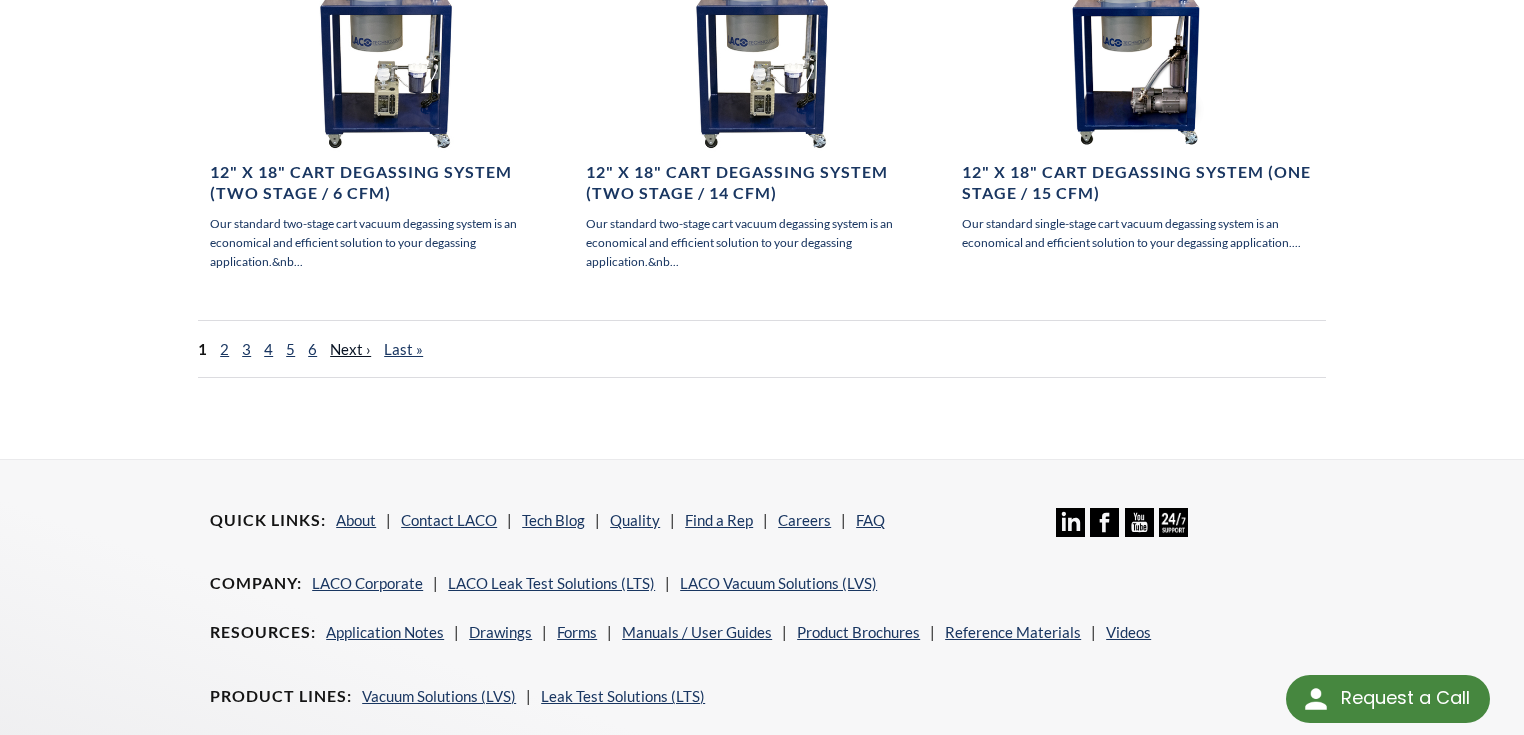 click on "Next ›" at bounding box center (350, 349) 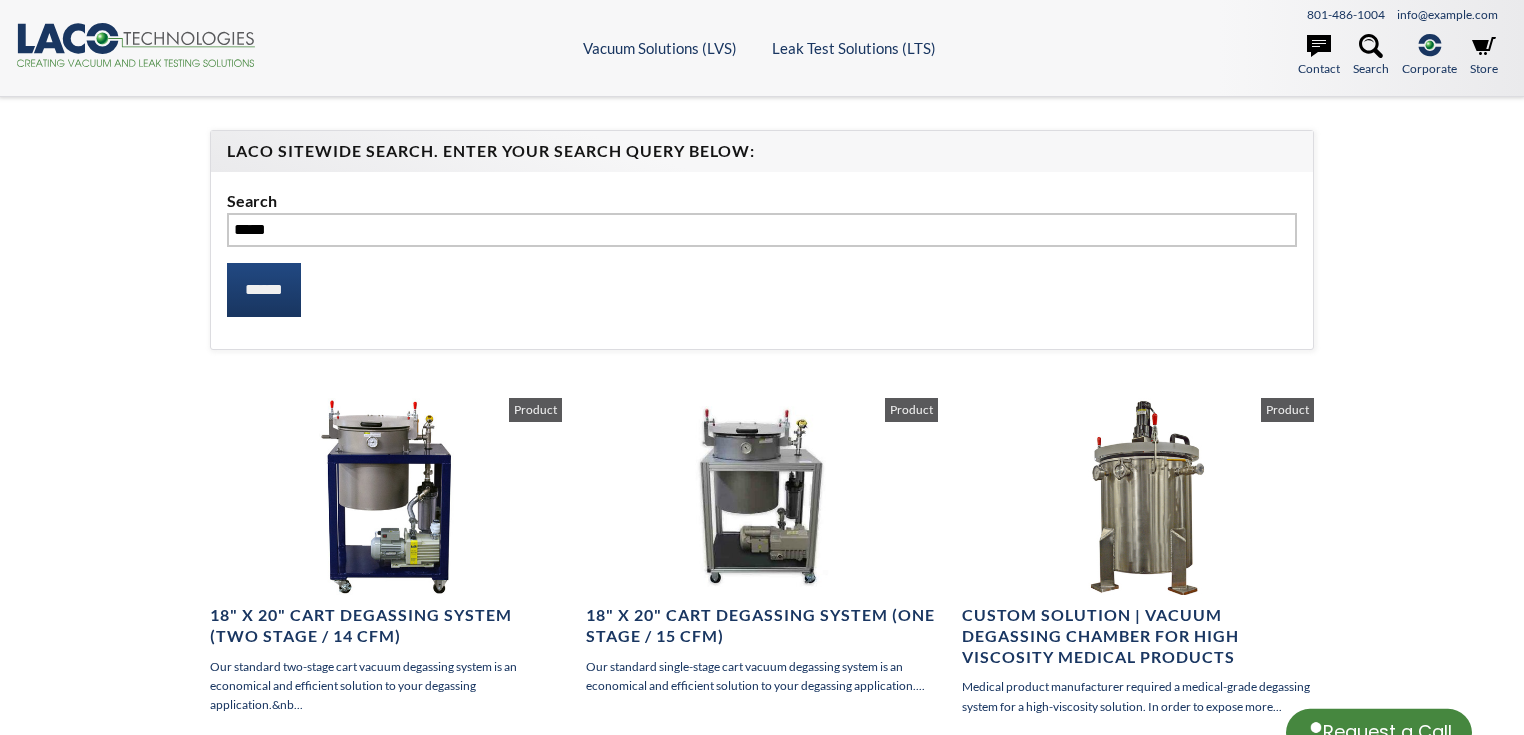 scroll, scrollTop: 0, scrollLeft: 0, axis: both 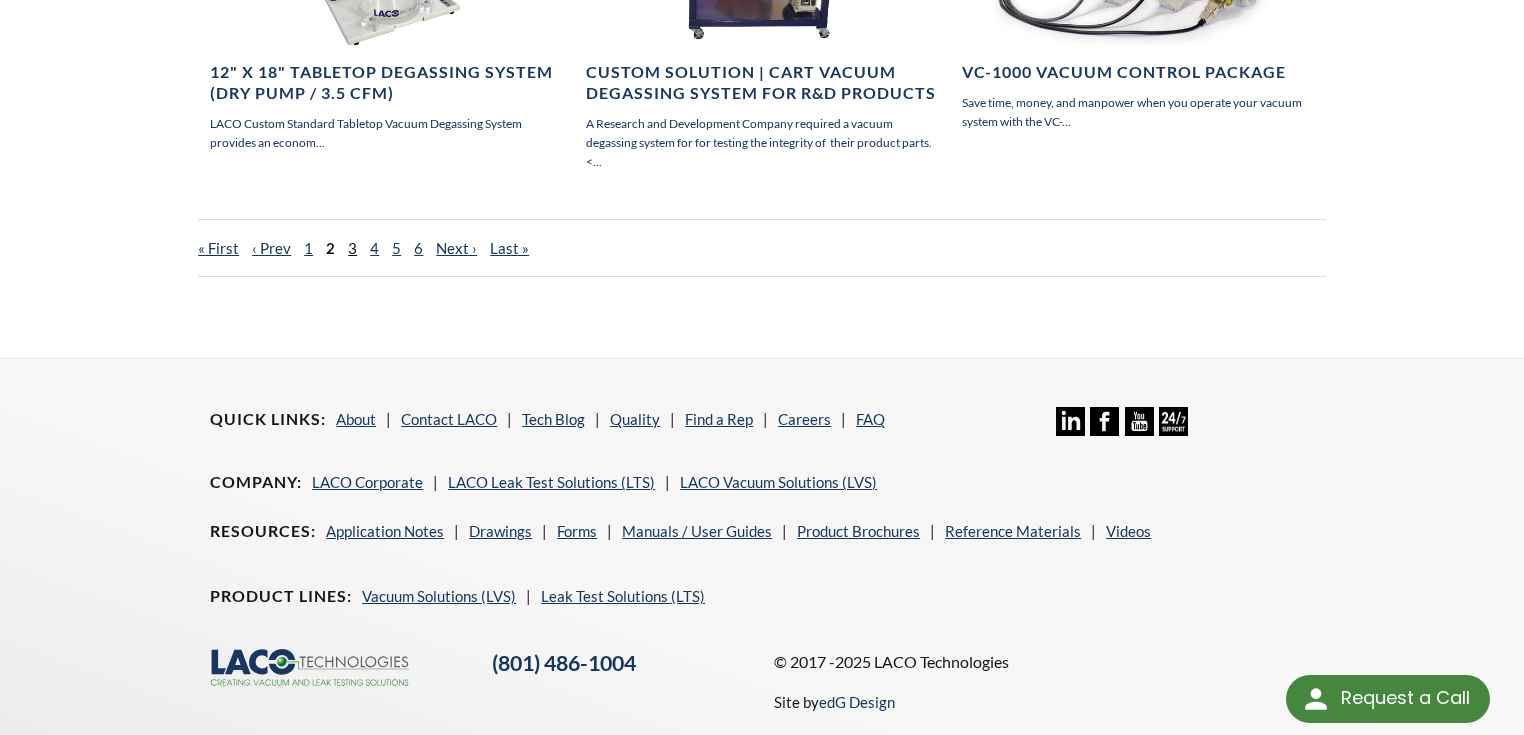 click on "3" at bounding box center [352, 248] 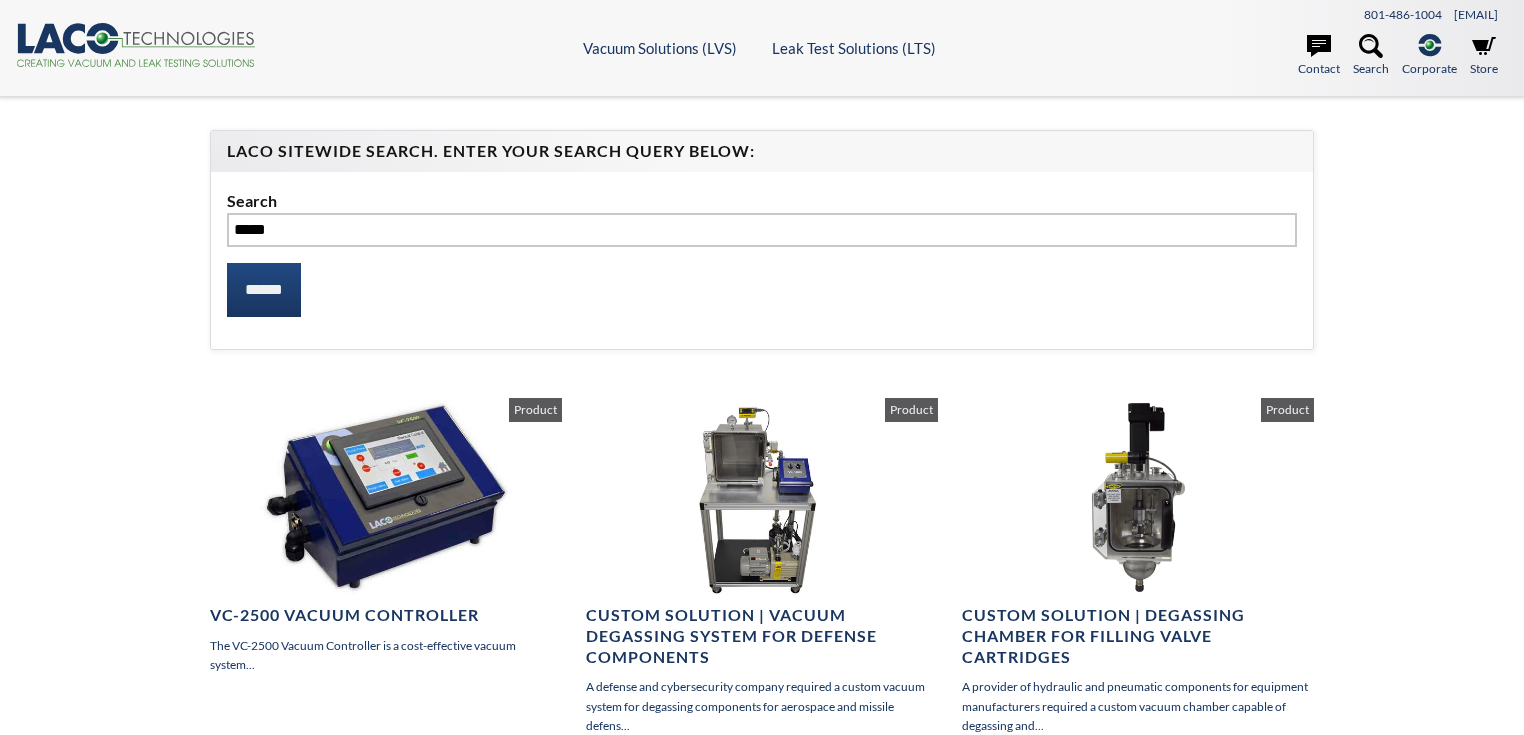 scroll, scrollTop: 0, scrollLeft: 0, axis: both 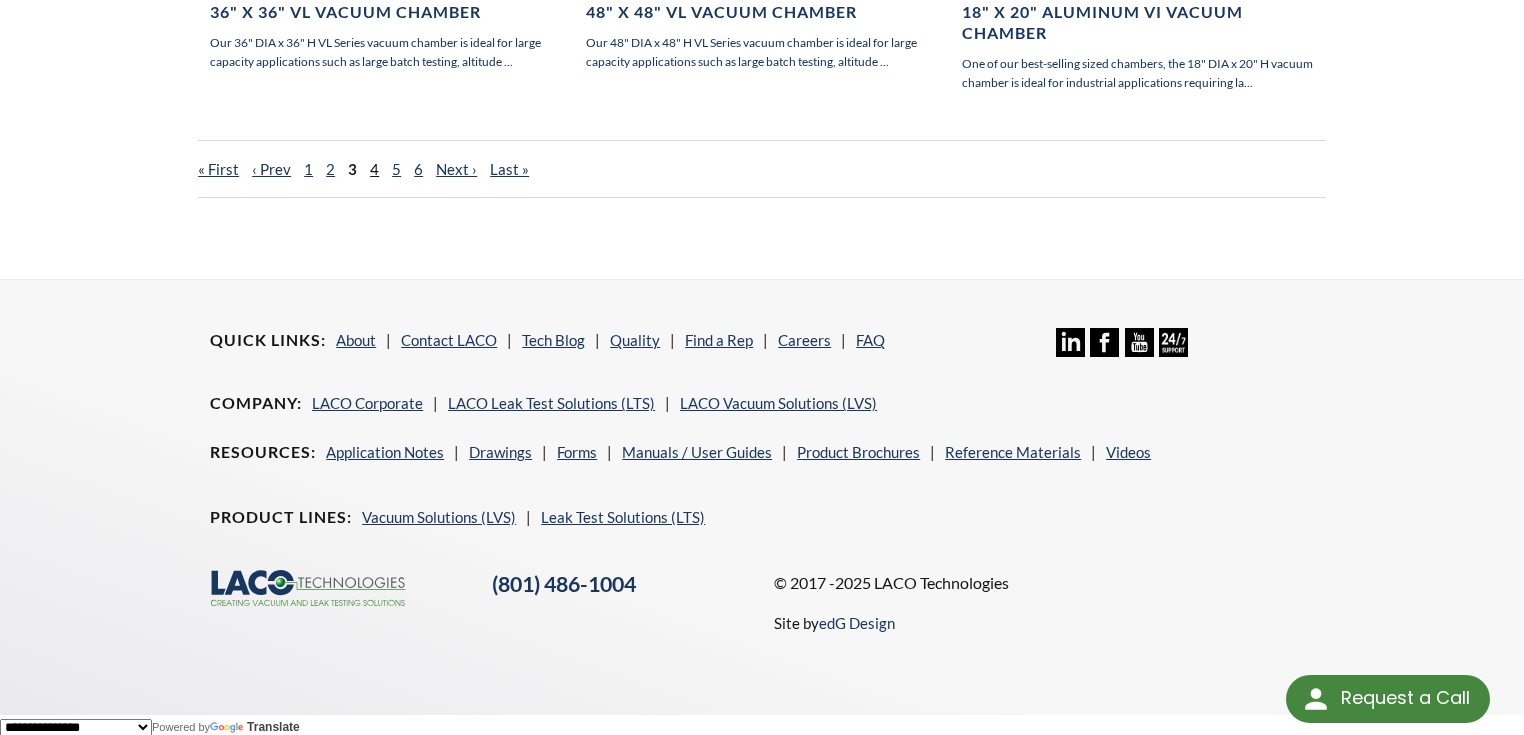 click on "4" at bounding box center (374, 169) 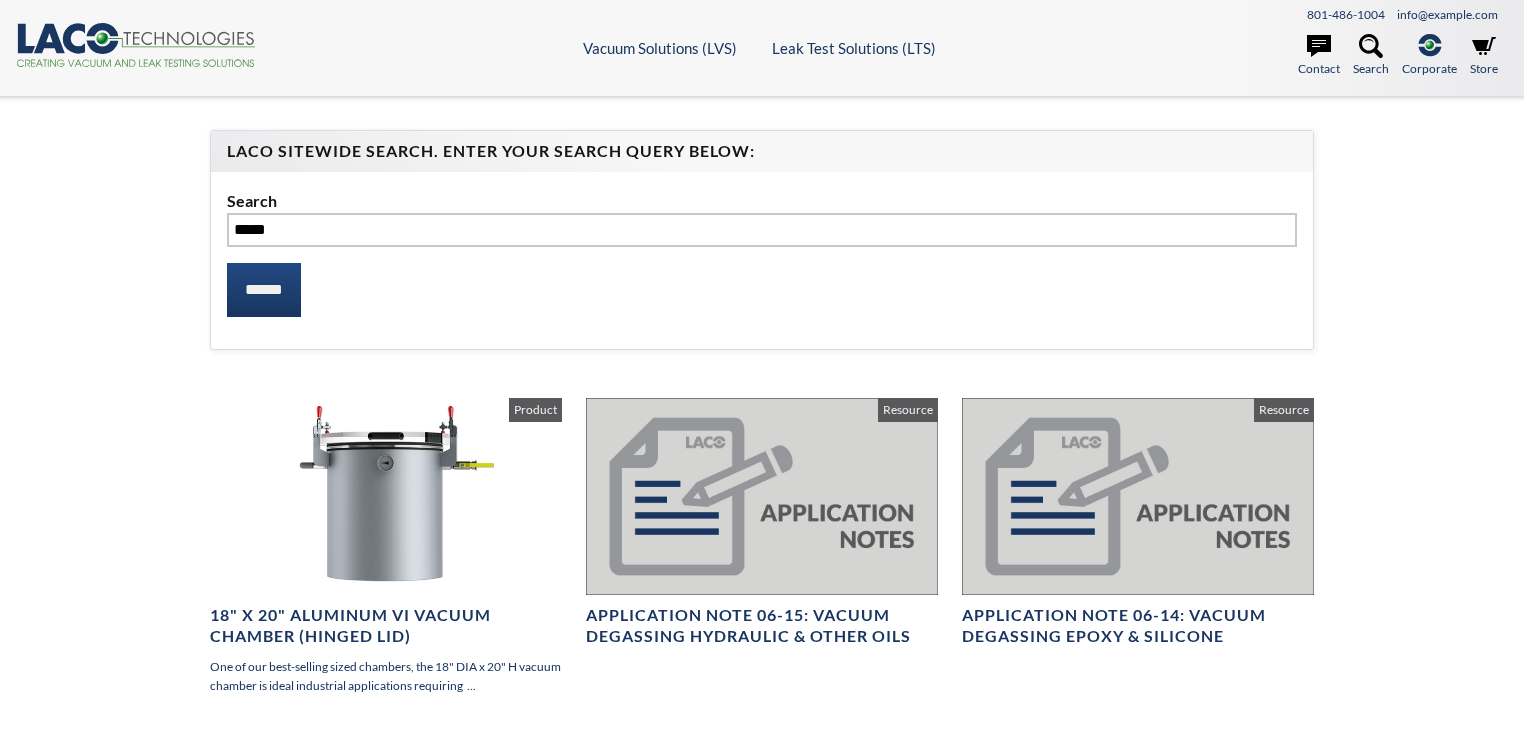 scroll, scrollTop: 0, scrollLeft: 0, axis: both 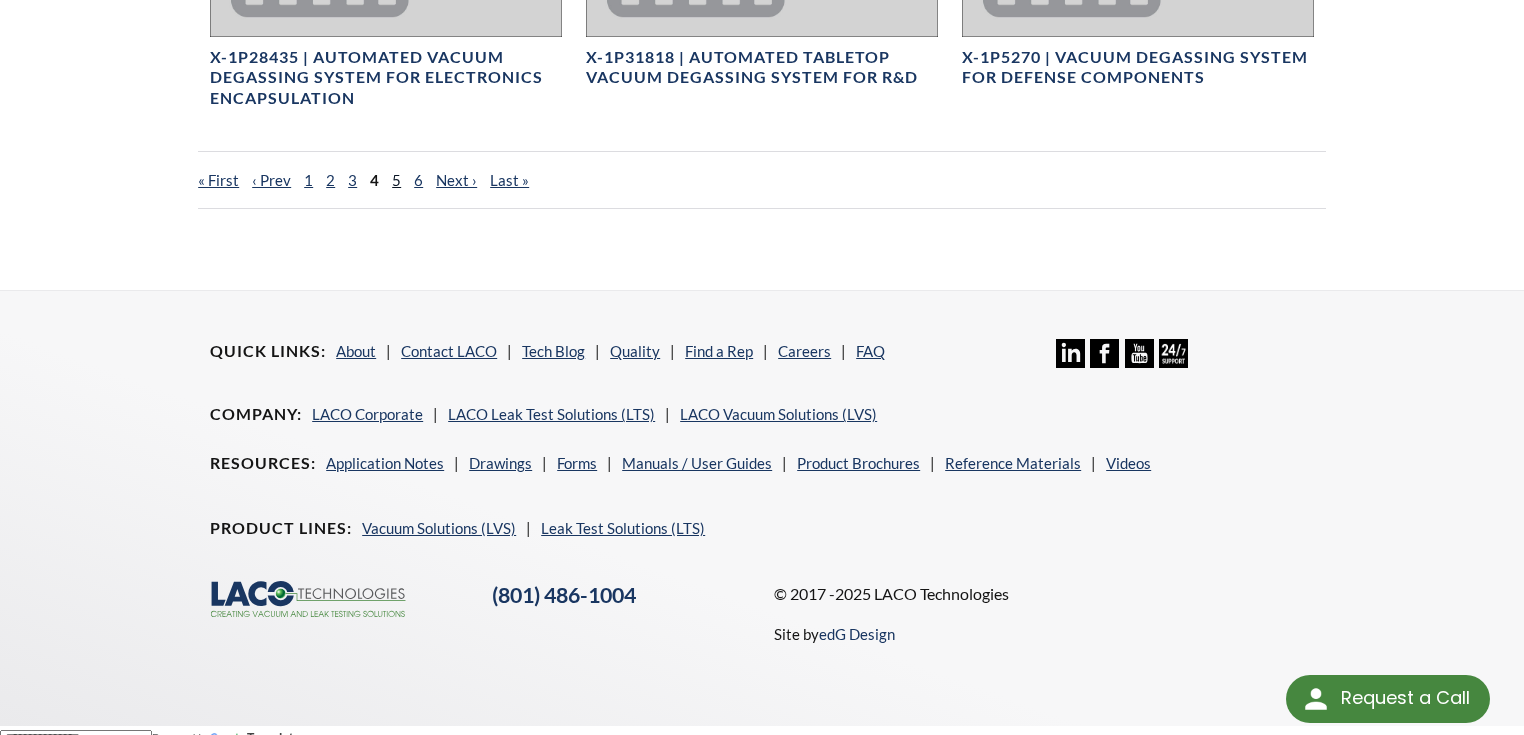 click on "5" at bounding box center [396, 180] 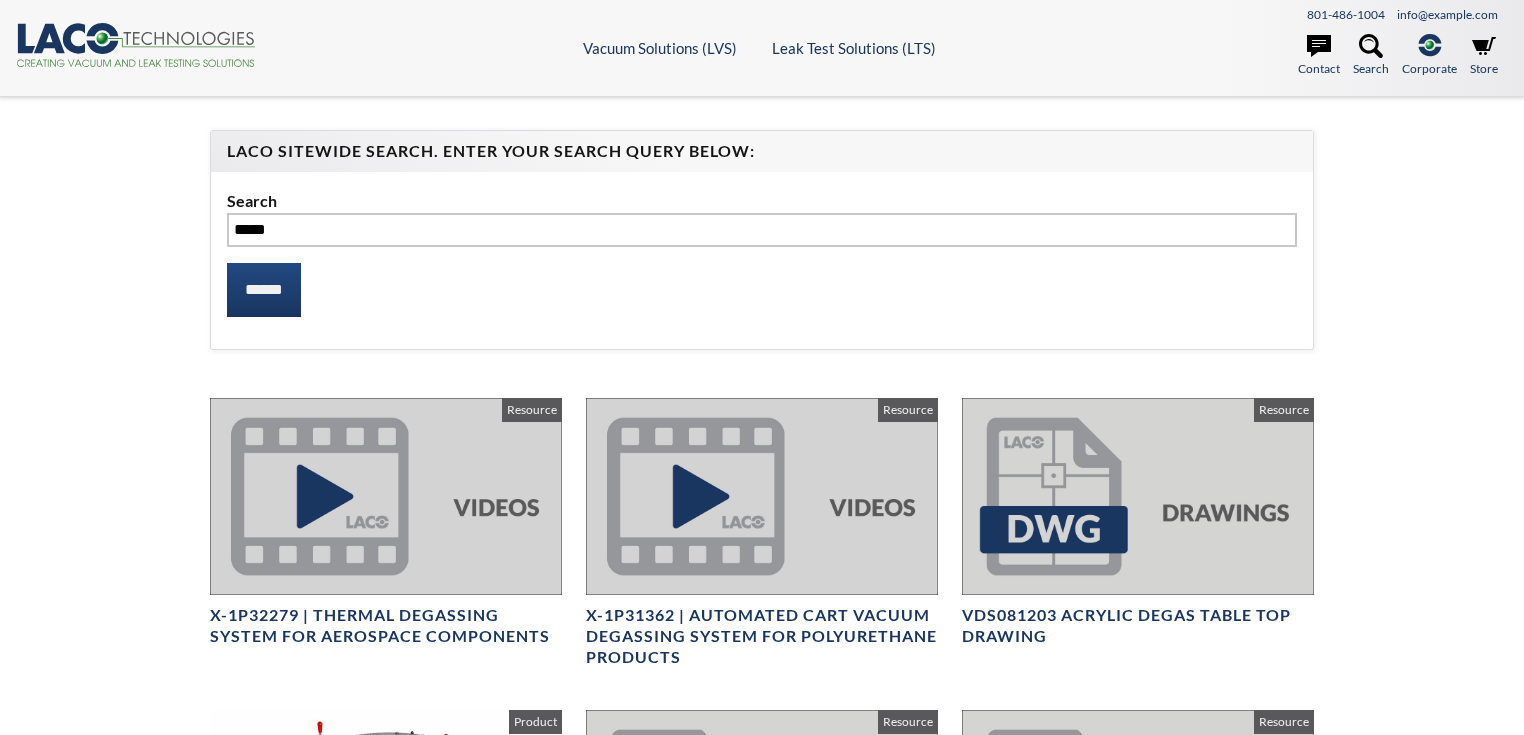 scroll, scrollTop: 0, scrollLeft: 0, axis: both 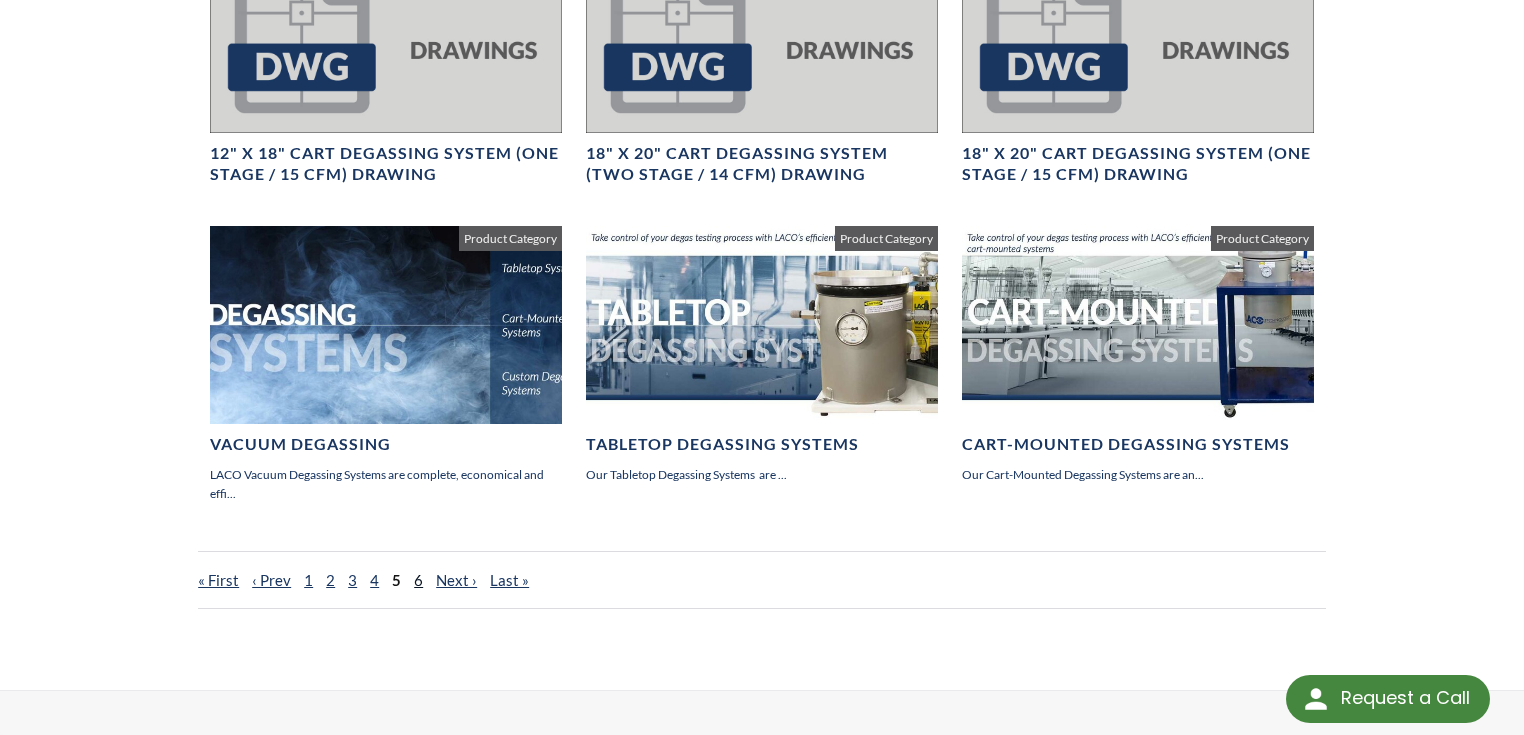 click on "6" at bounding box center [418, 580] 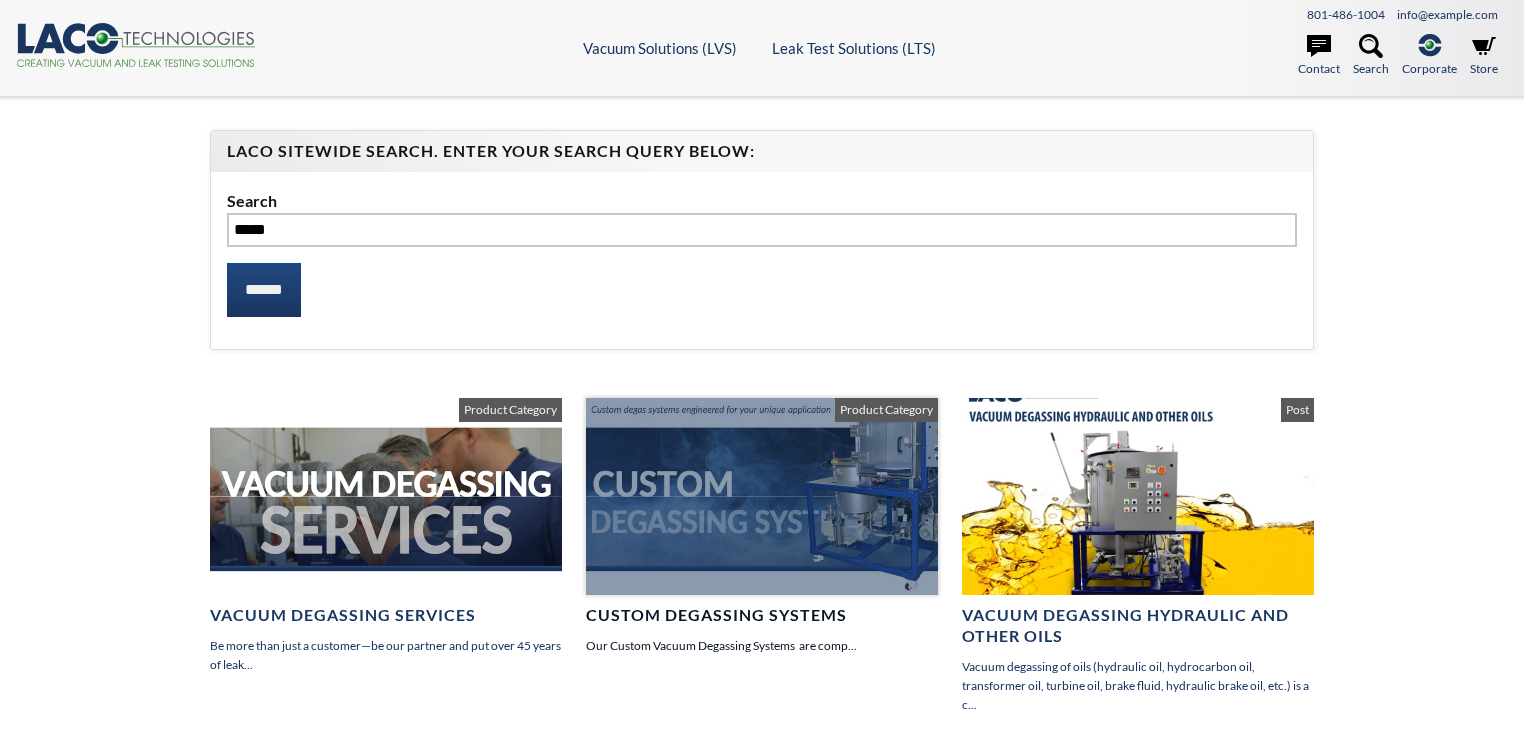 scroll, scrollTop: 0, scrollLeft: 0, axis: both 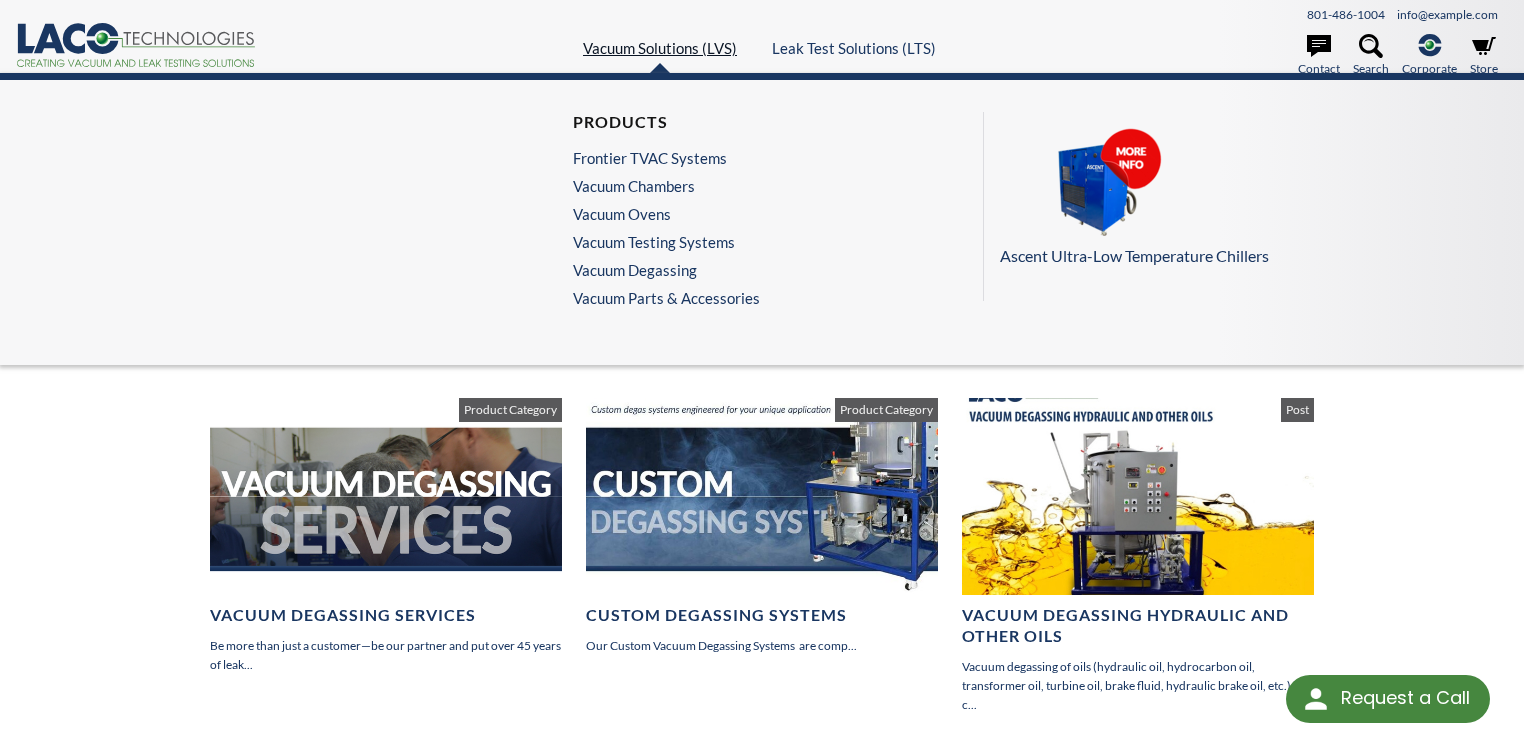 click on "Vacuum Solutions (LVS)" at bounding box center [660, 48] 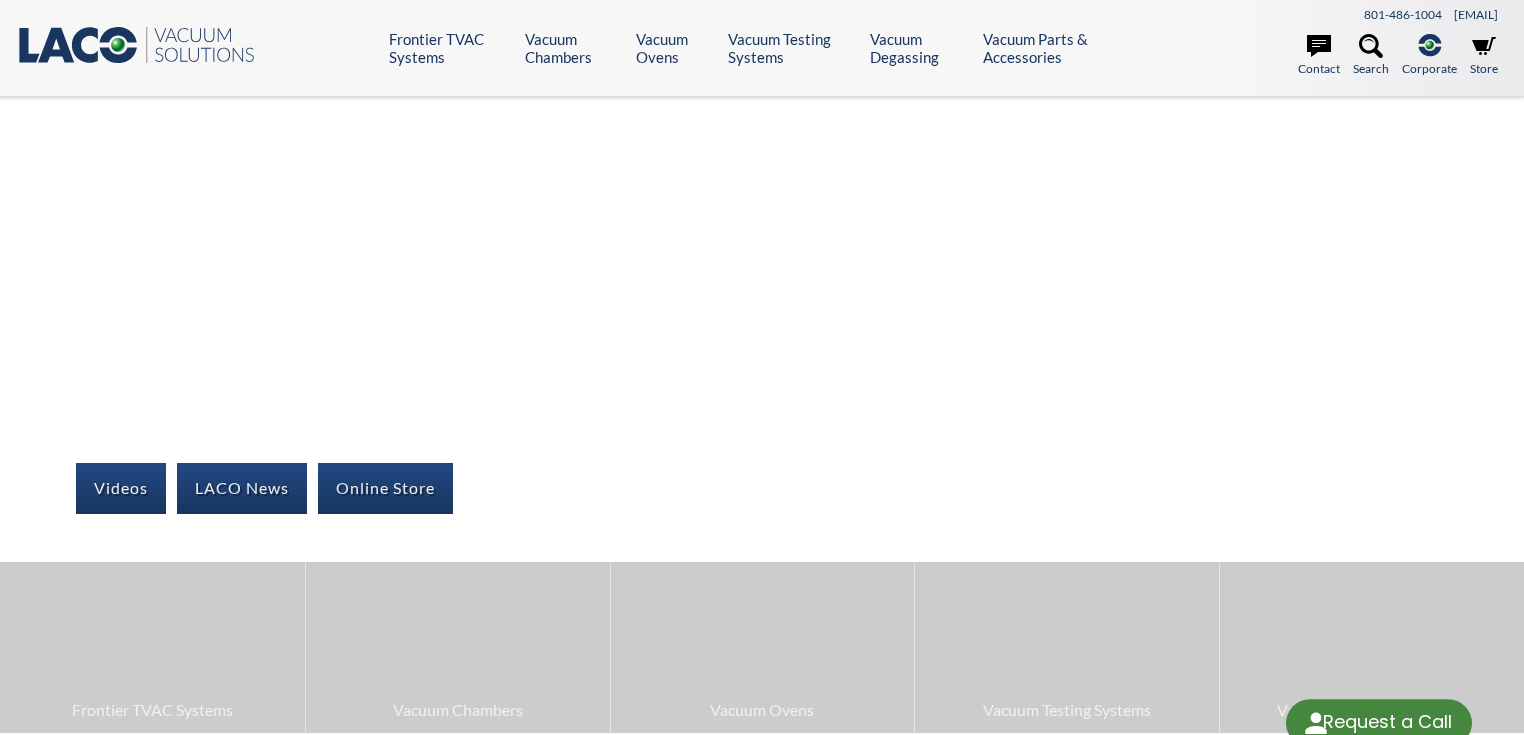 scroll, scrollTop: 0, scrollLeft: 0, axis: both 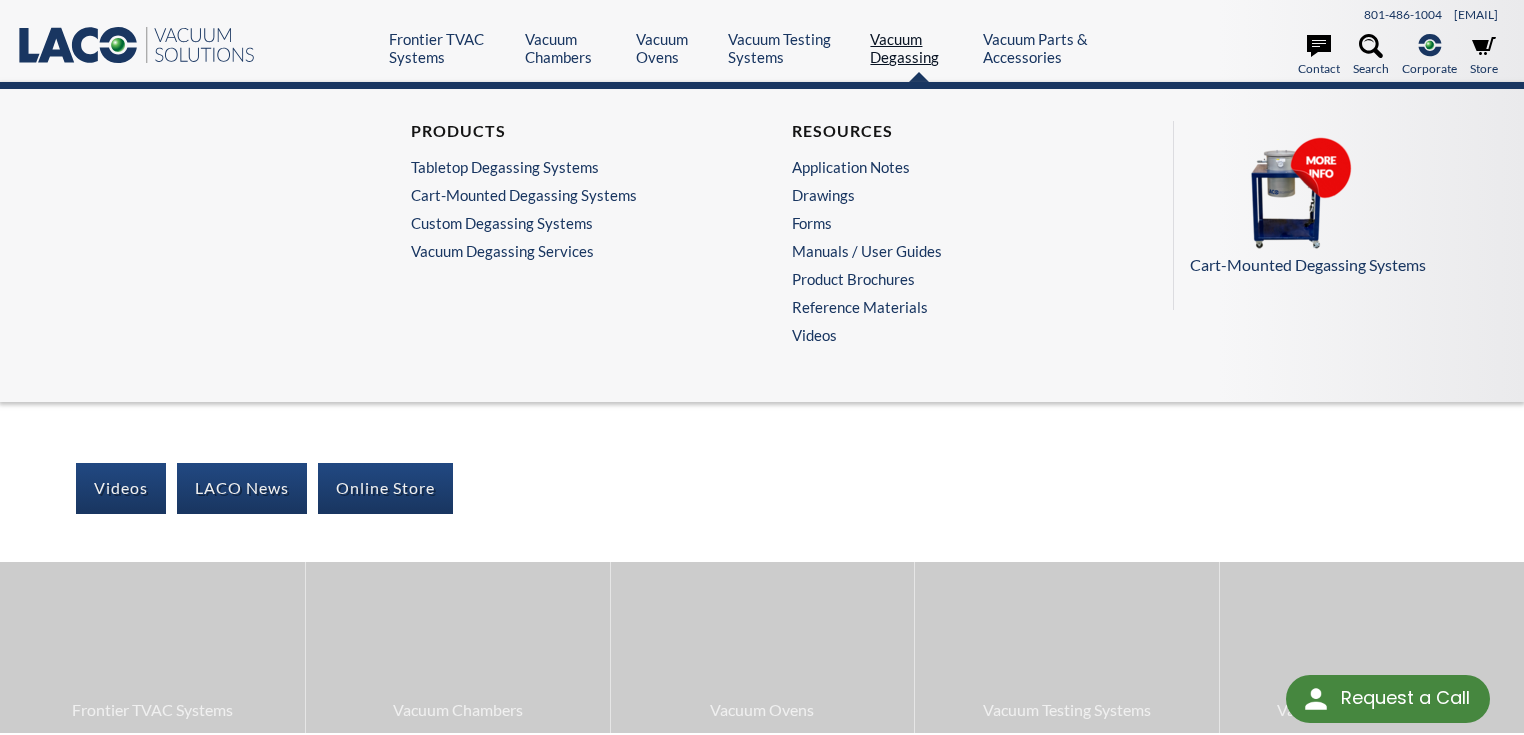 click on "Vacuum Degassing" at bounding box center [919, 48] 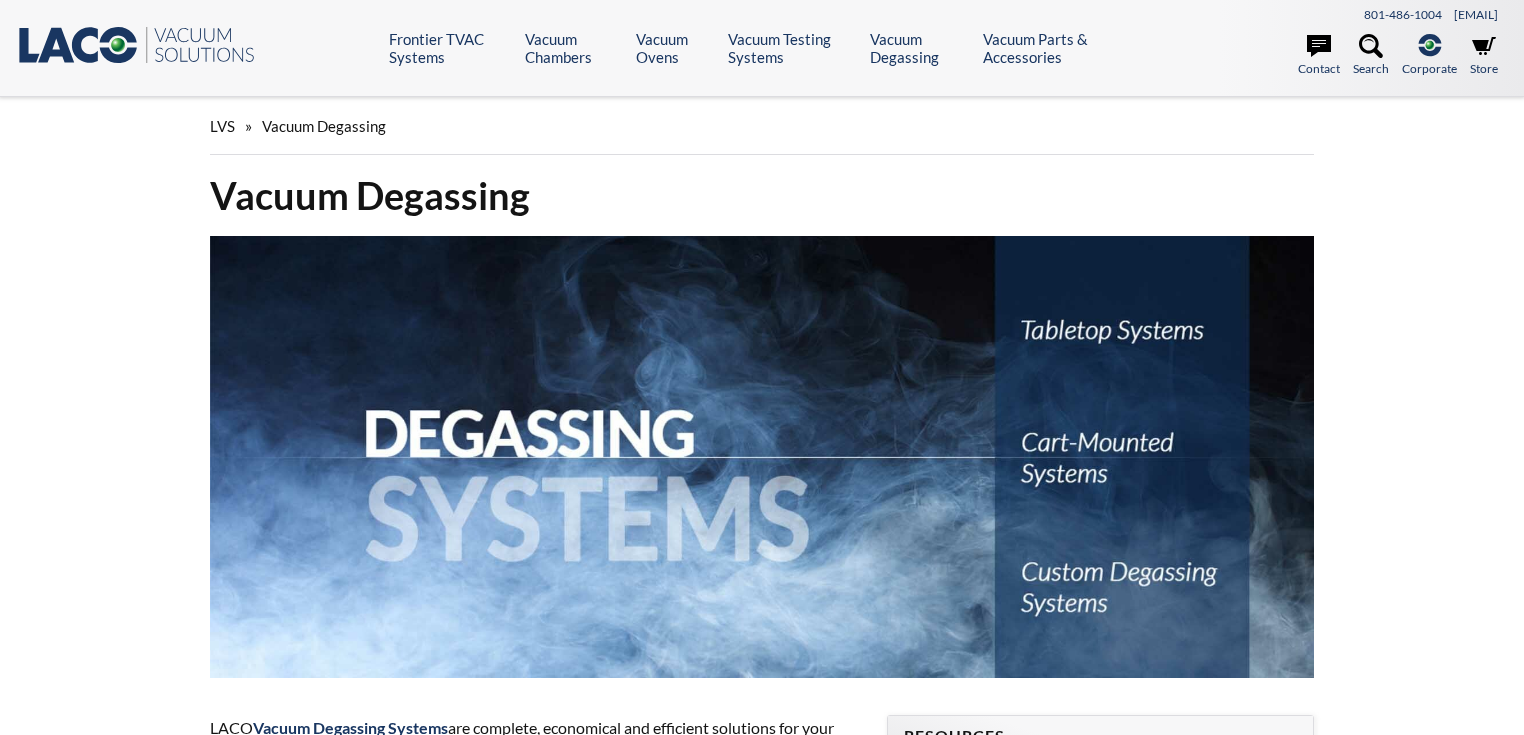 scroll, scrollTop: 0, scrollLeft: 0, axis: both 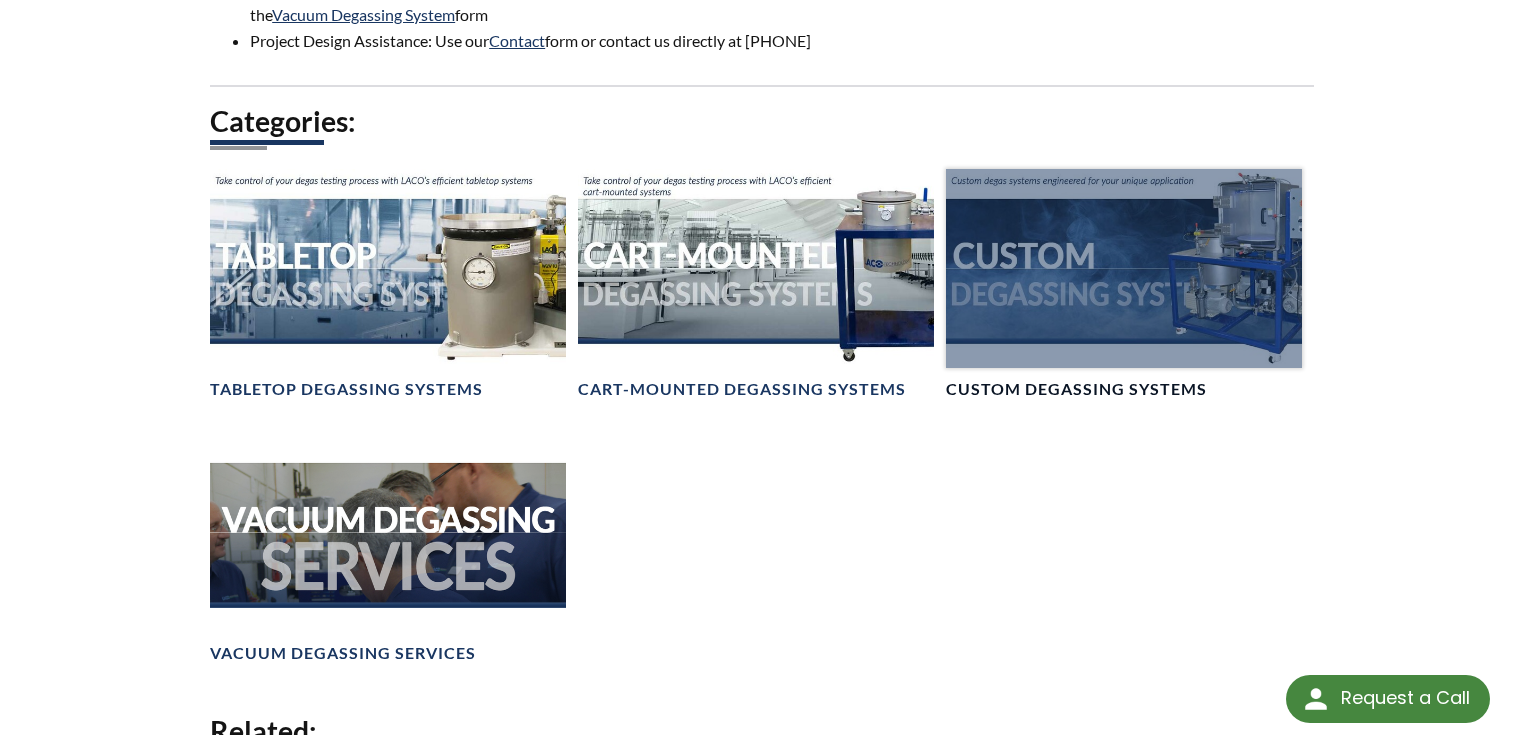 click at bounding box center (1124, 269) 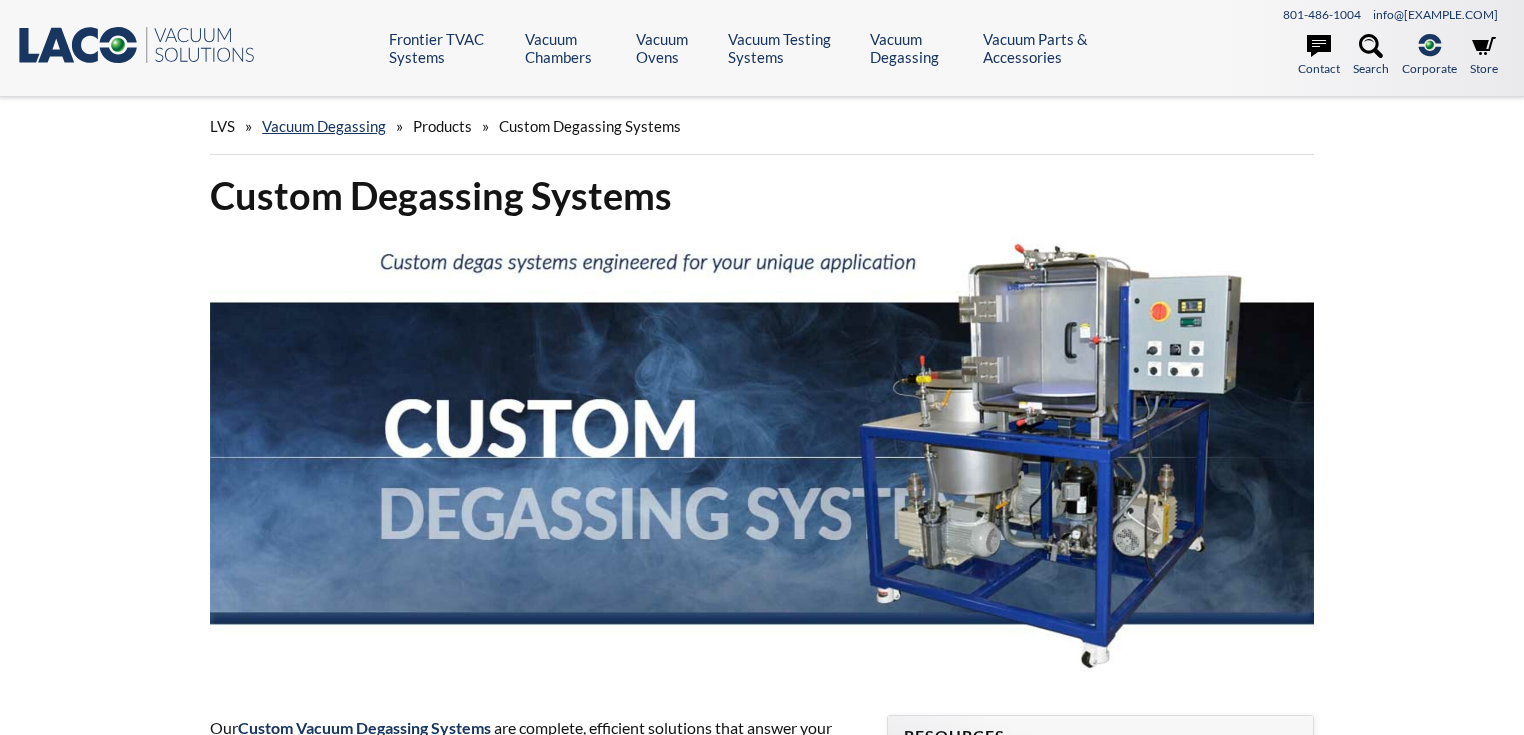 scroll, scrollTop: 0, scrollLeft: 0, axis: both 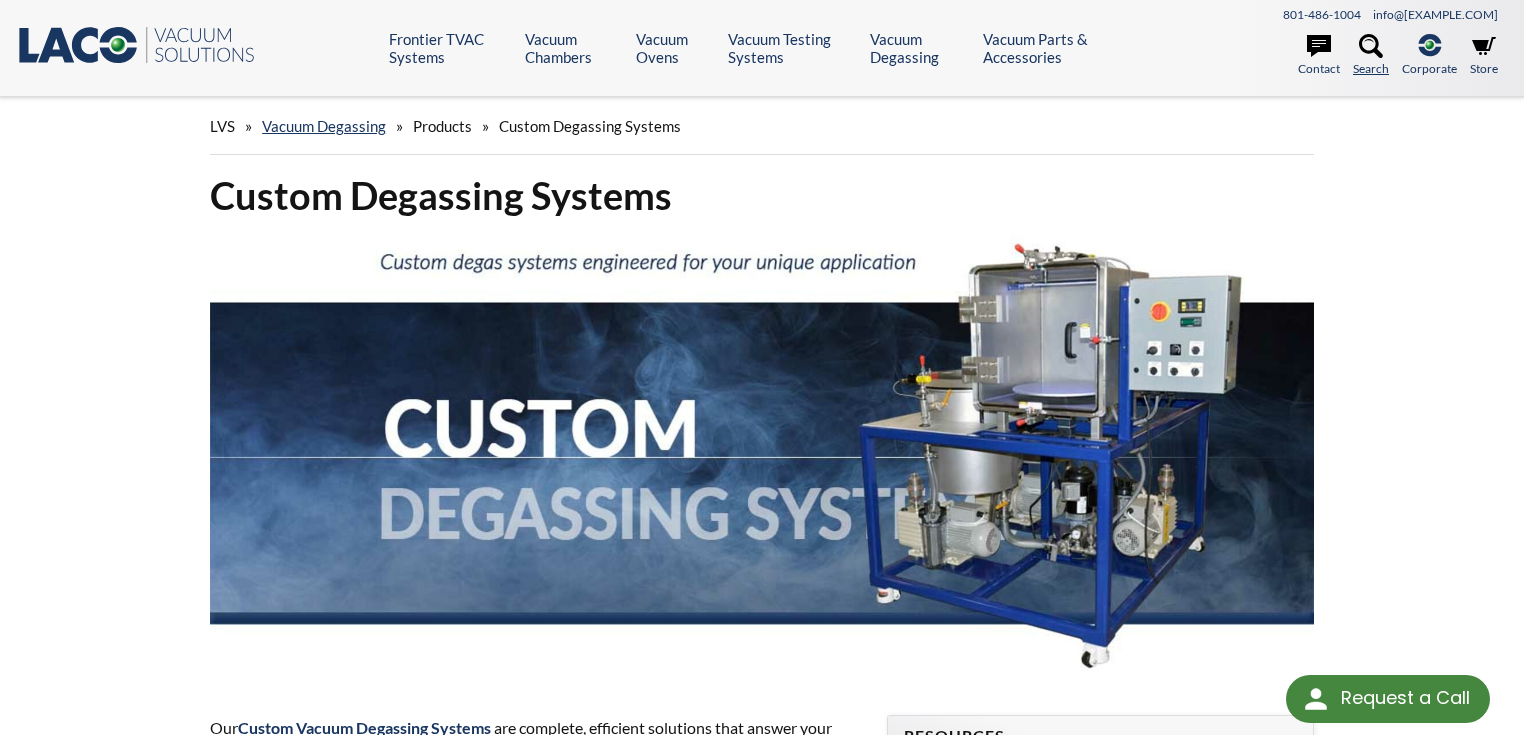 click 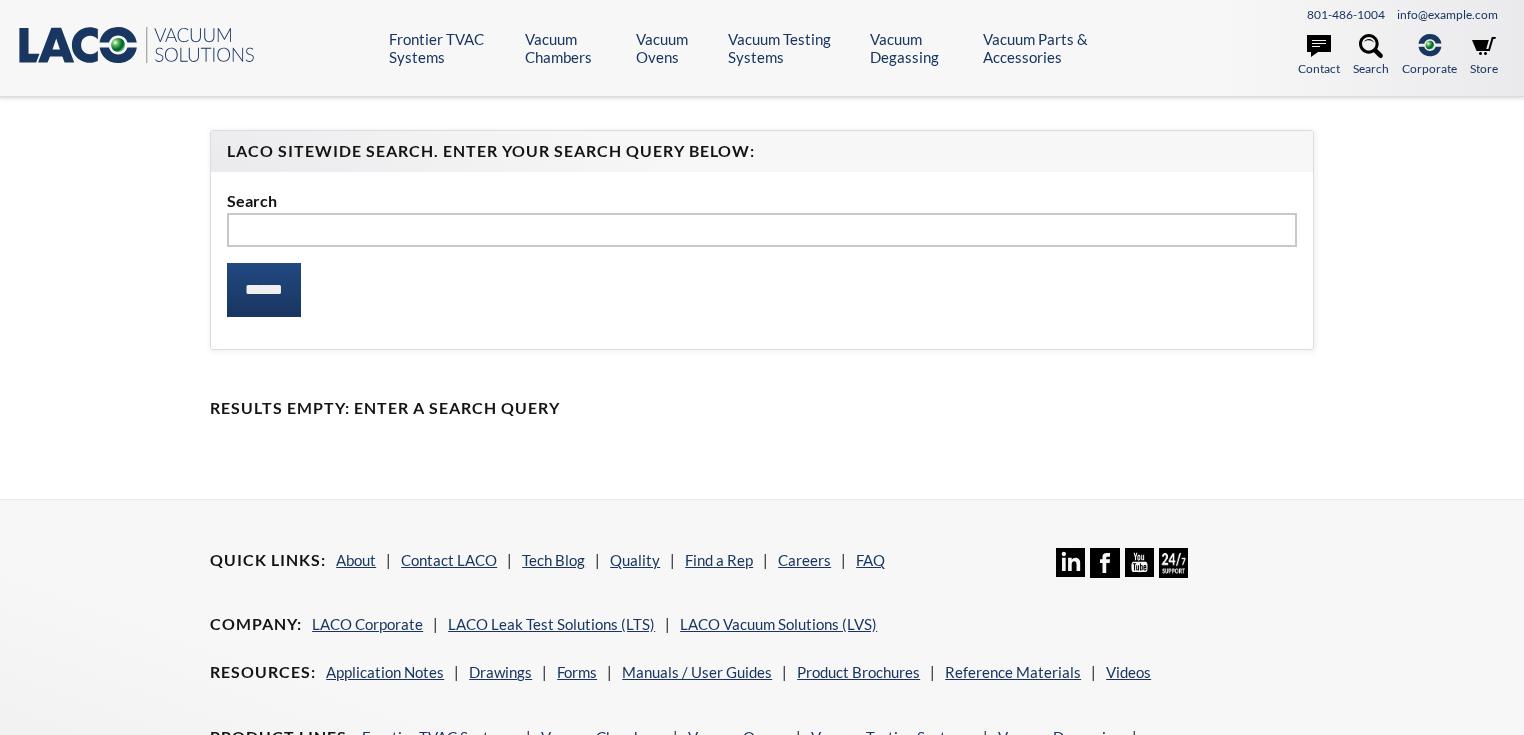 scroll, scrollTop: 0, scrollLeft: 0, axis: both 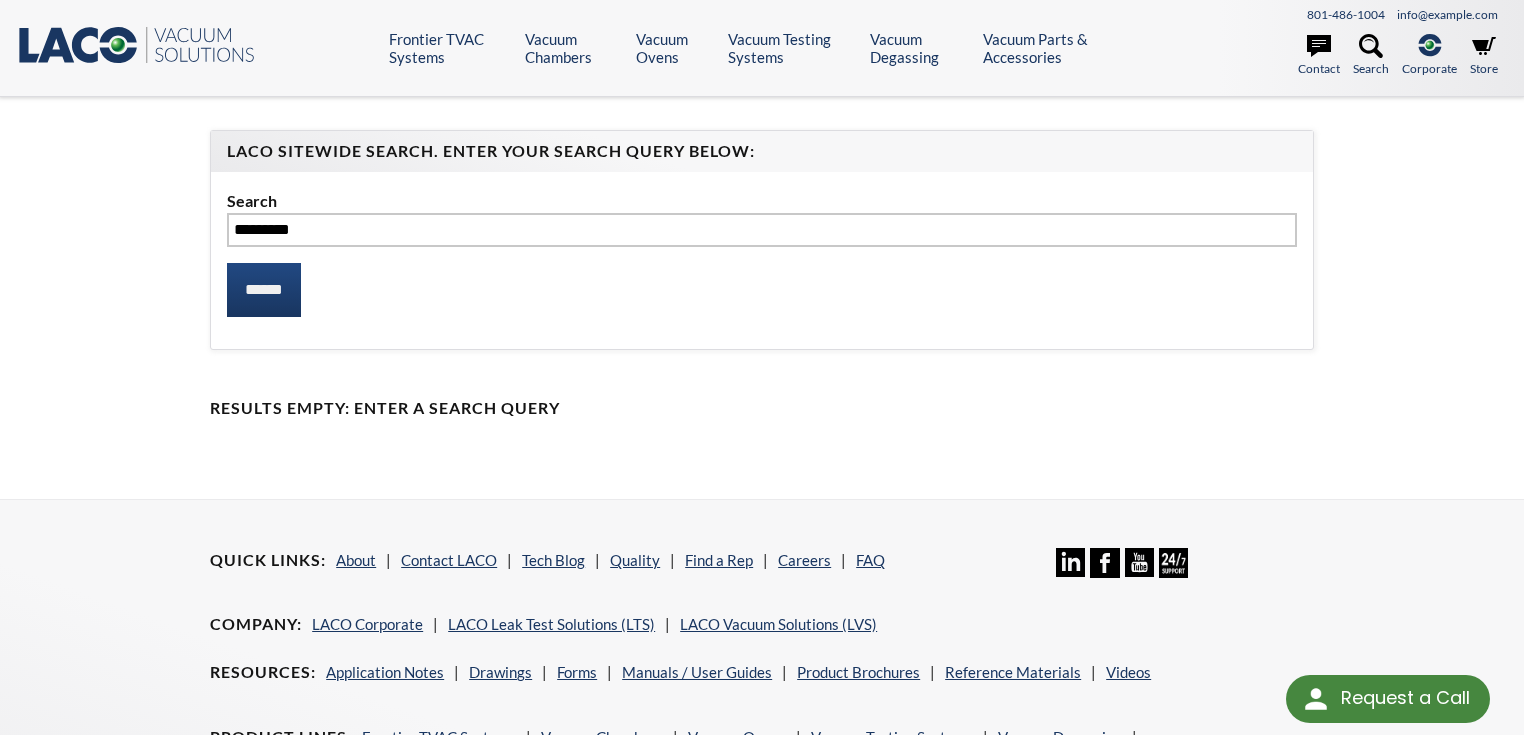 type on "*********" 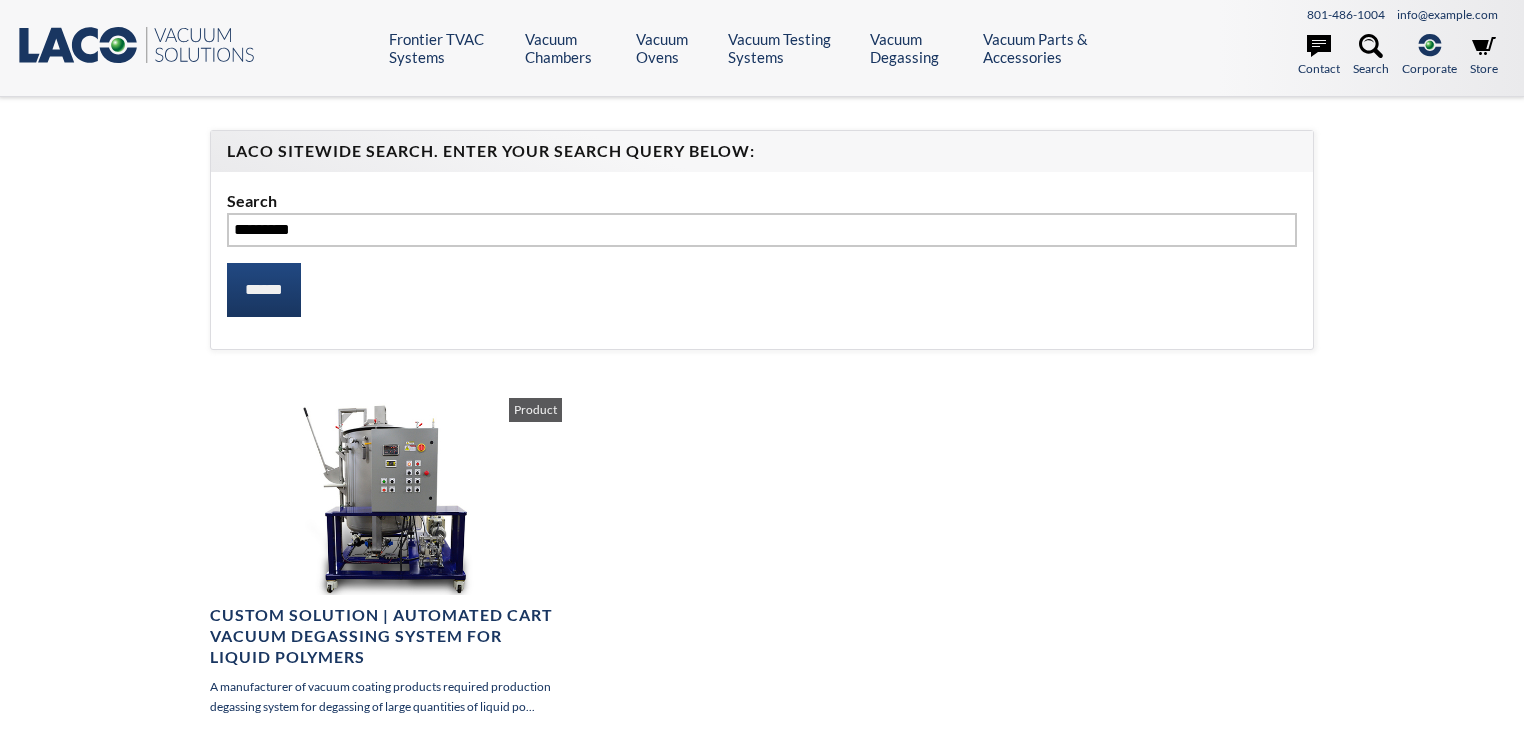 scroll, scrollTop: 0, scrollLeft: 0, axis: both 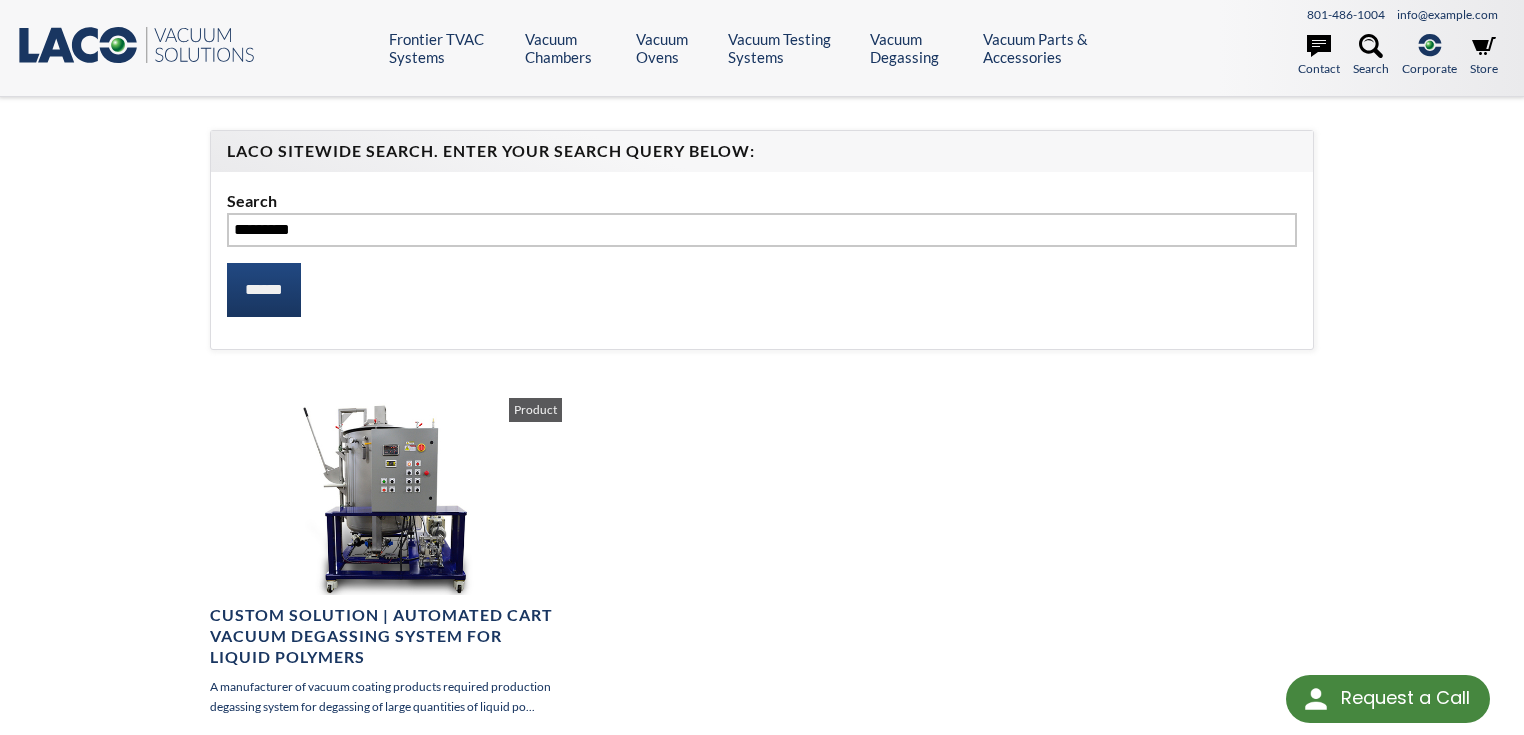 select 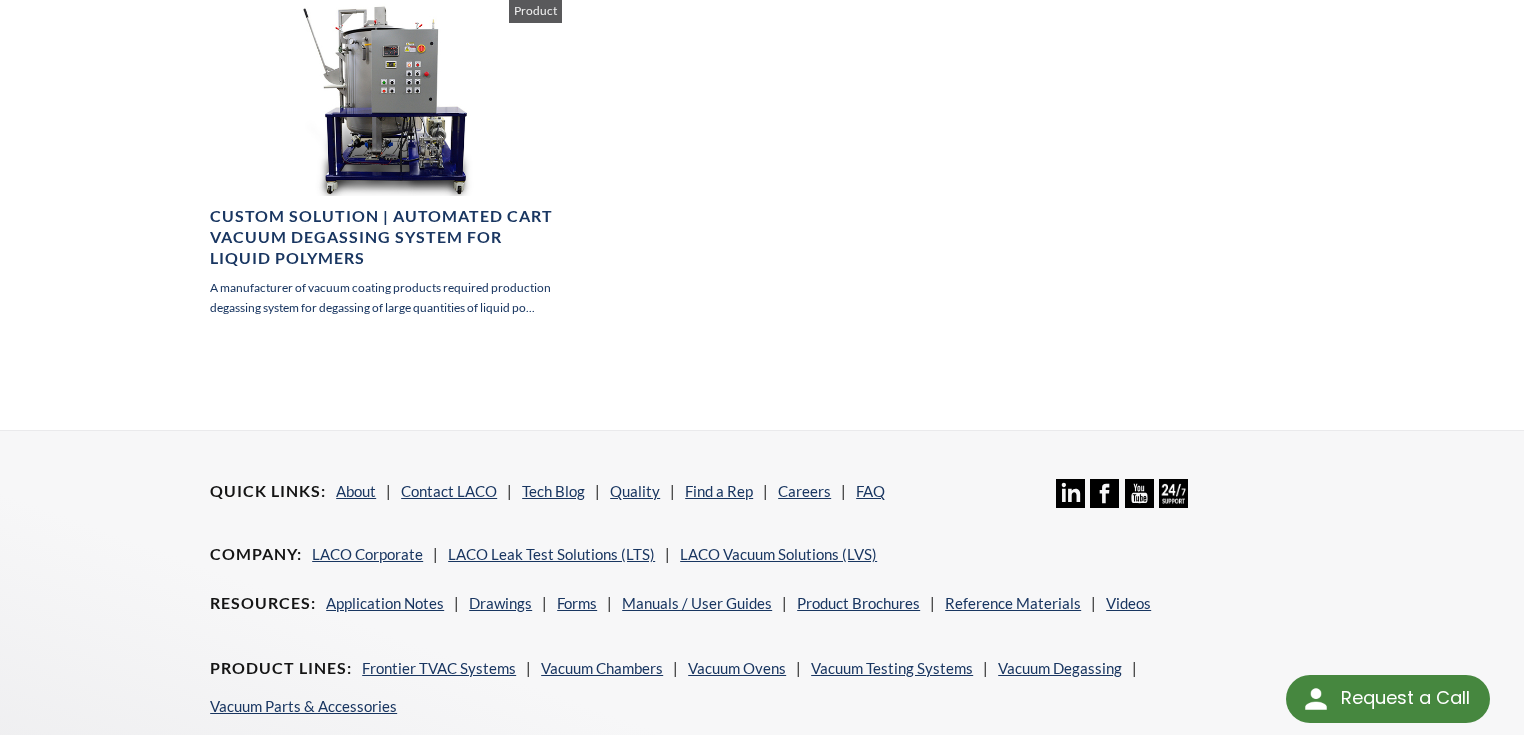 scroll, scrollTop: 400, scrollLeft: 0, axis: vertical 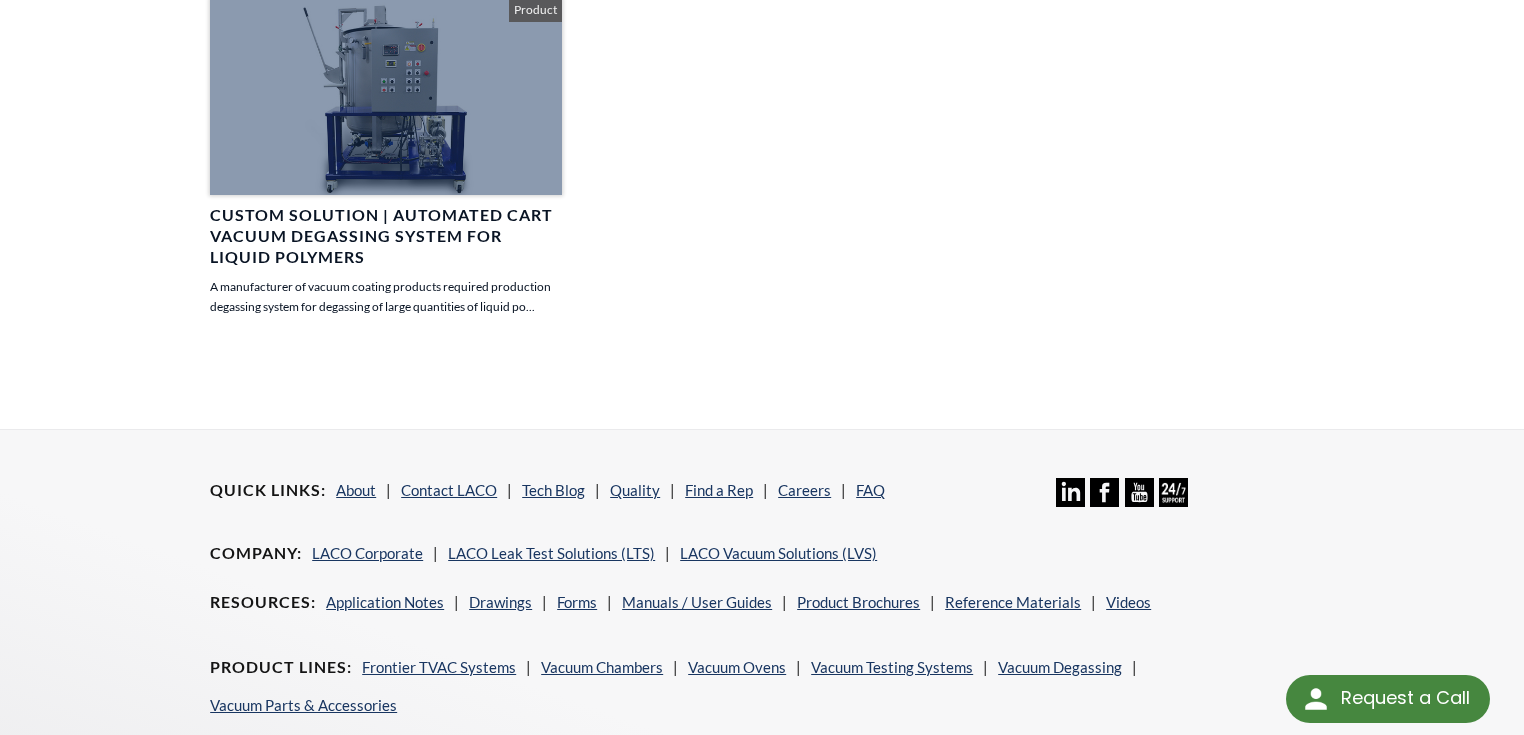 click on "Custom Solution | Automated Cart Vacuum Degassing System for Liquid Polymers" at bounding box center [386, 236] 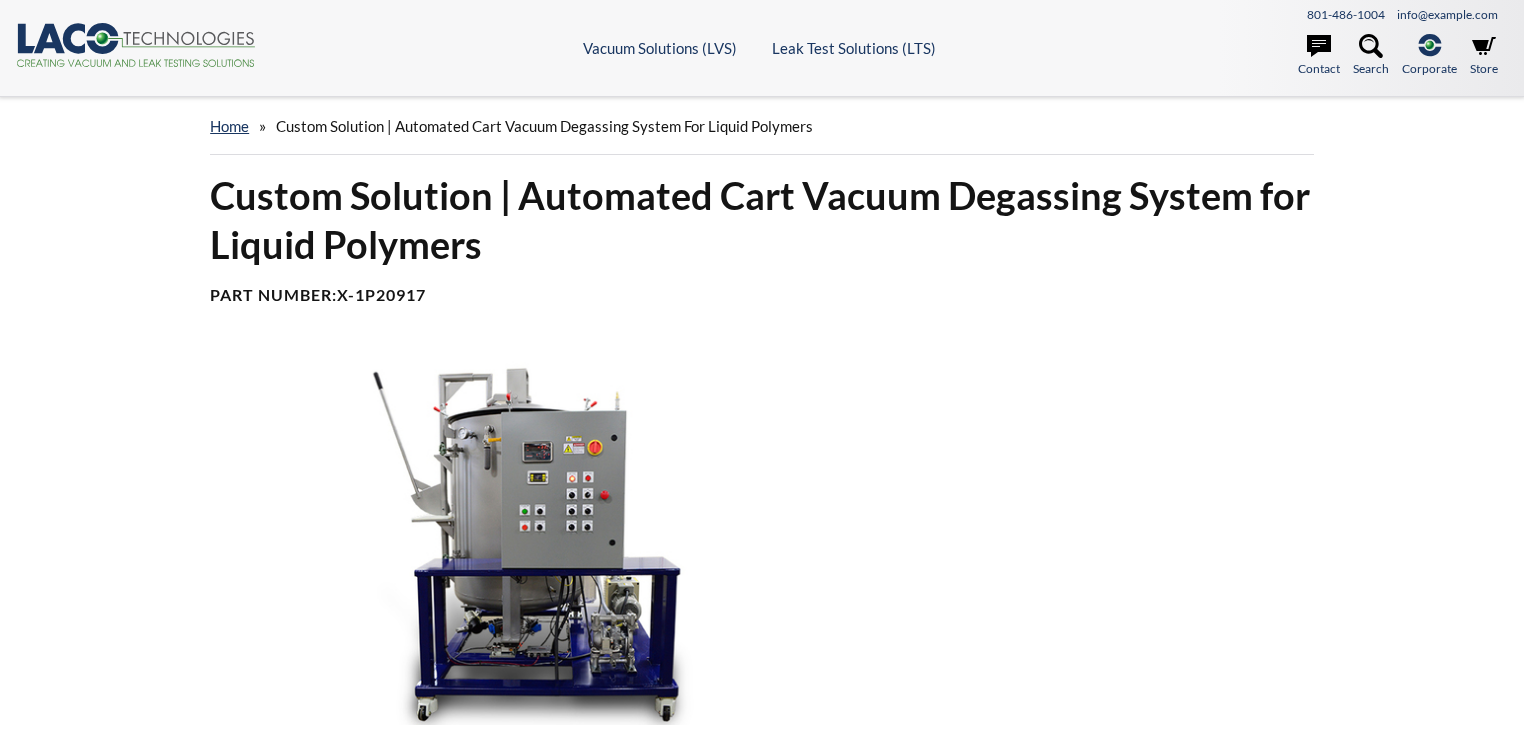 scroll, scrollTop: 0, scrollLeft: 0, axis: both 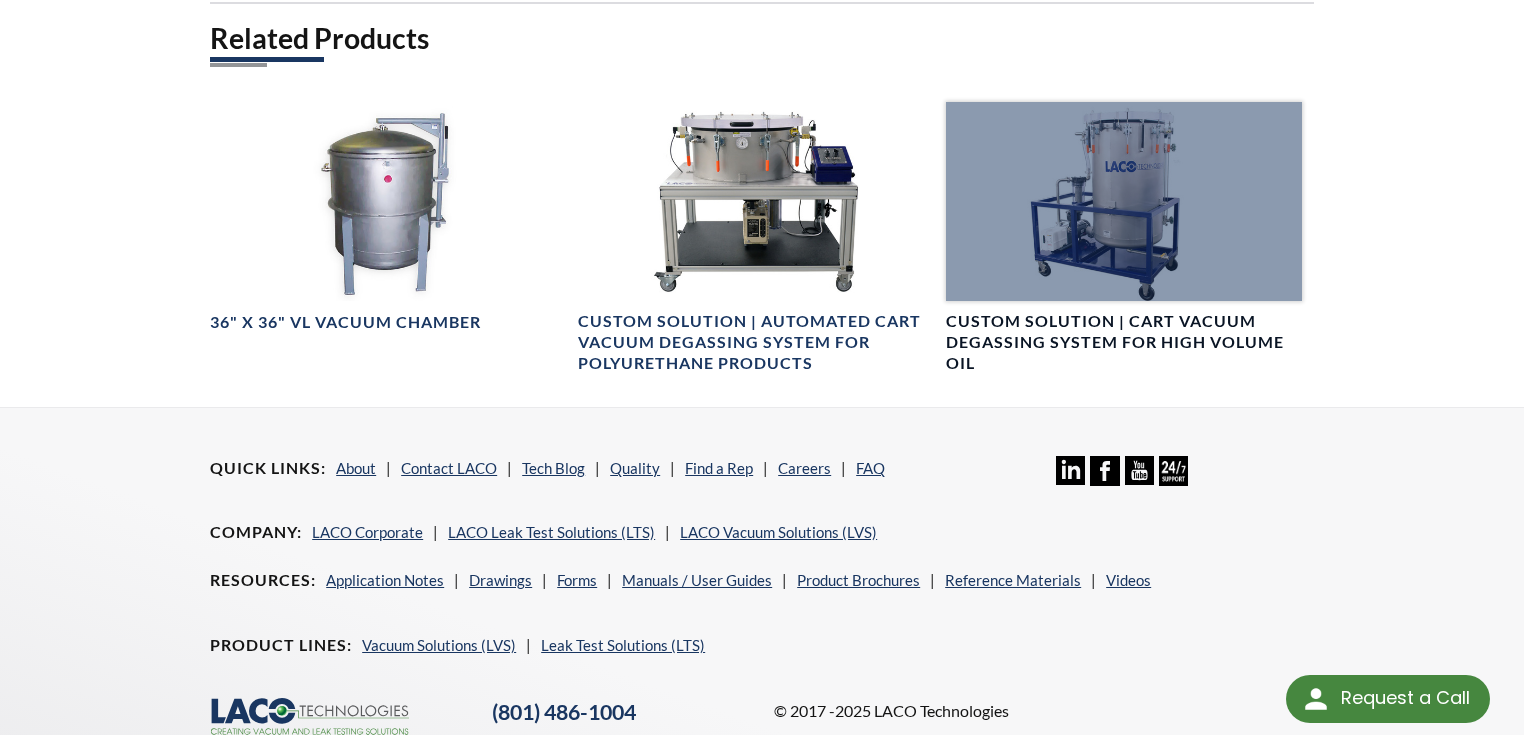 click at bounding box center (1124, 202) 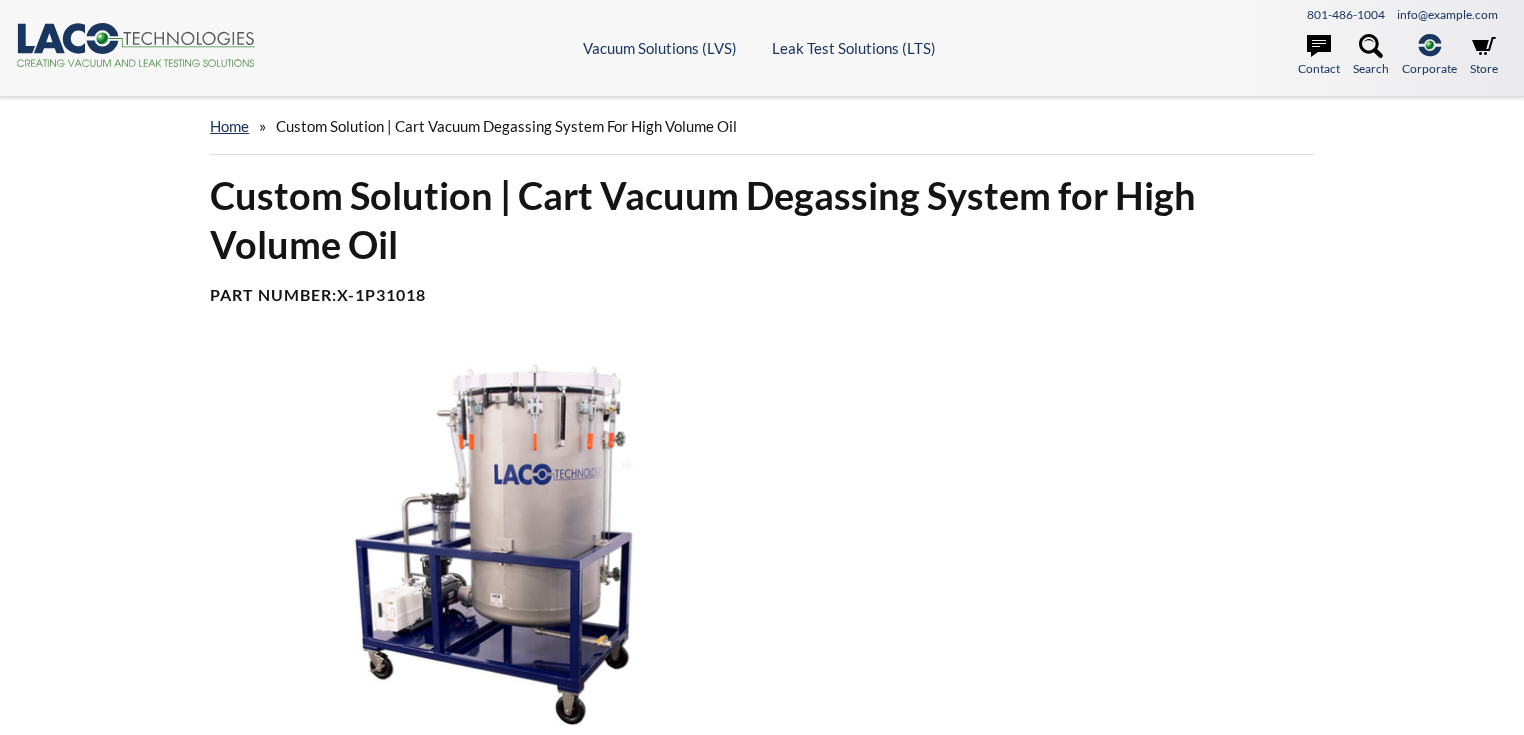 scroll, scrollTop: 0, scrollLeft: 0, axis: both 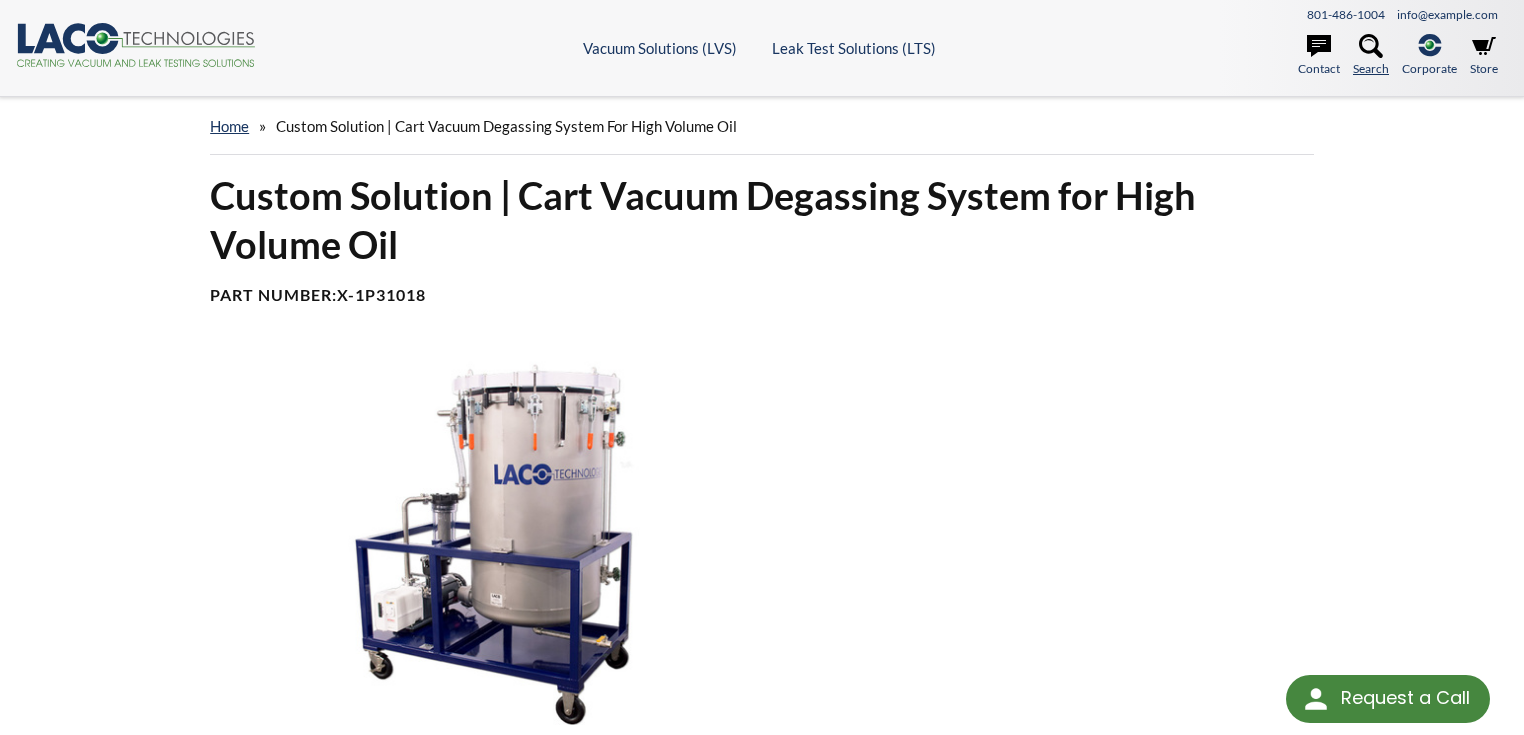 click 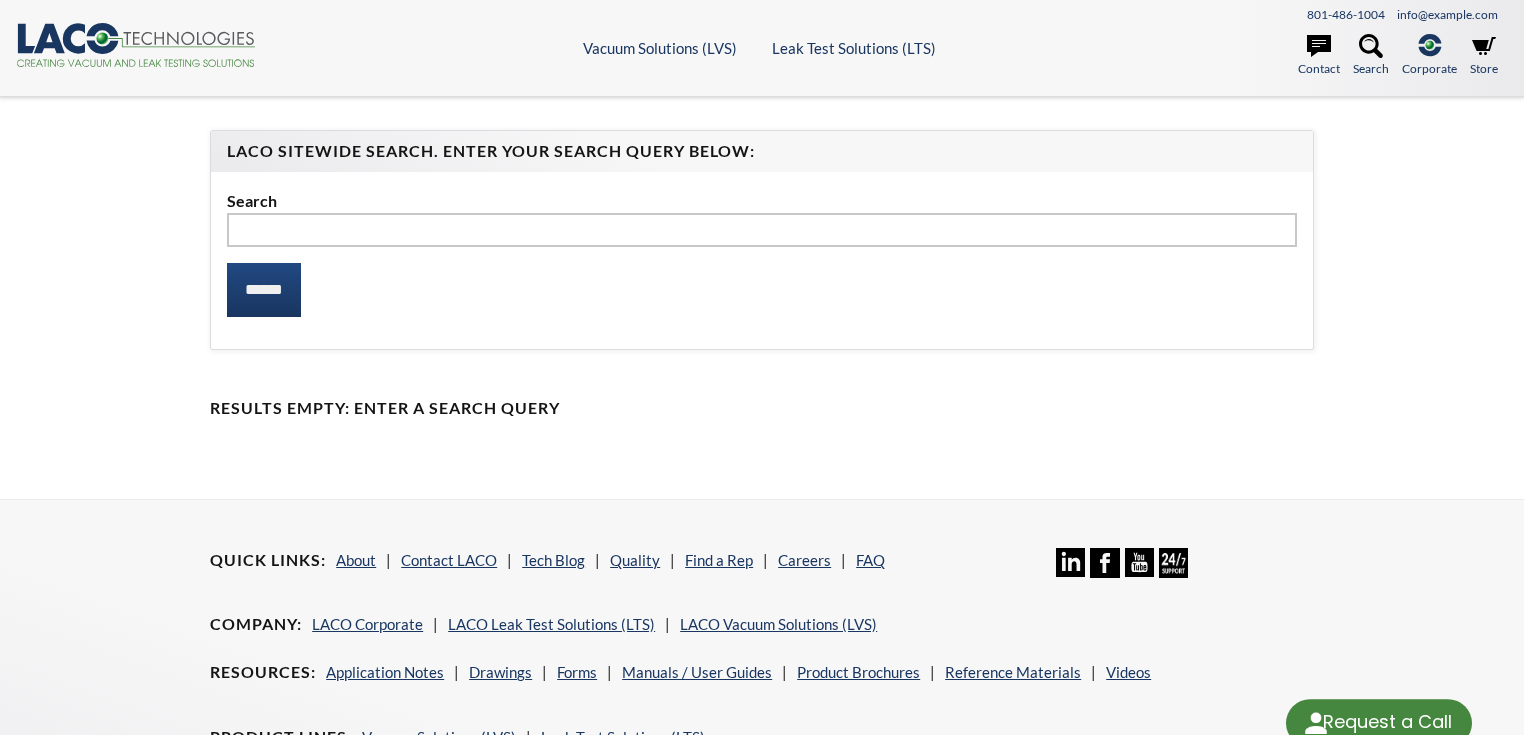 scroll, scrollTop: 0, scrollLeft: 0, axis: both 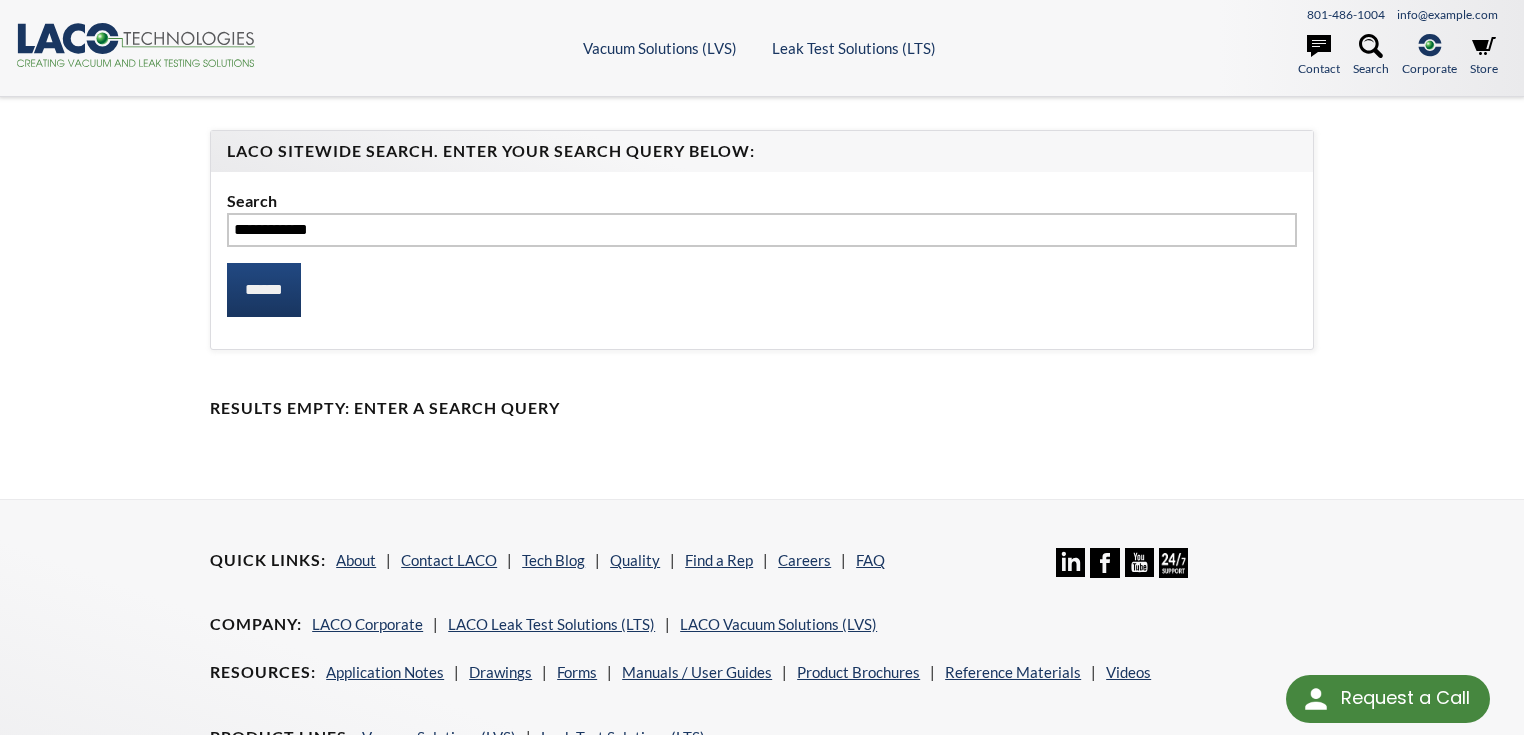 click on "**********" at bounding box center (762, 230) 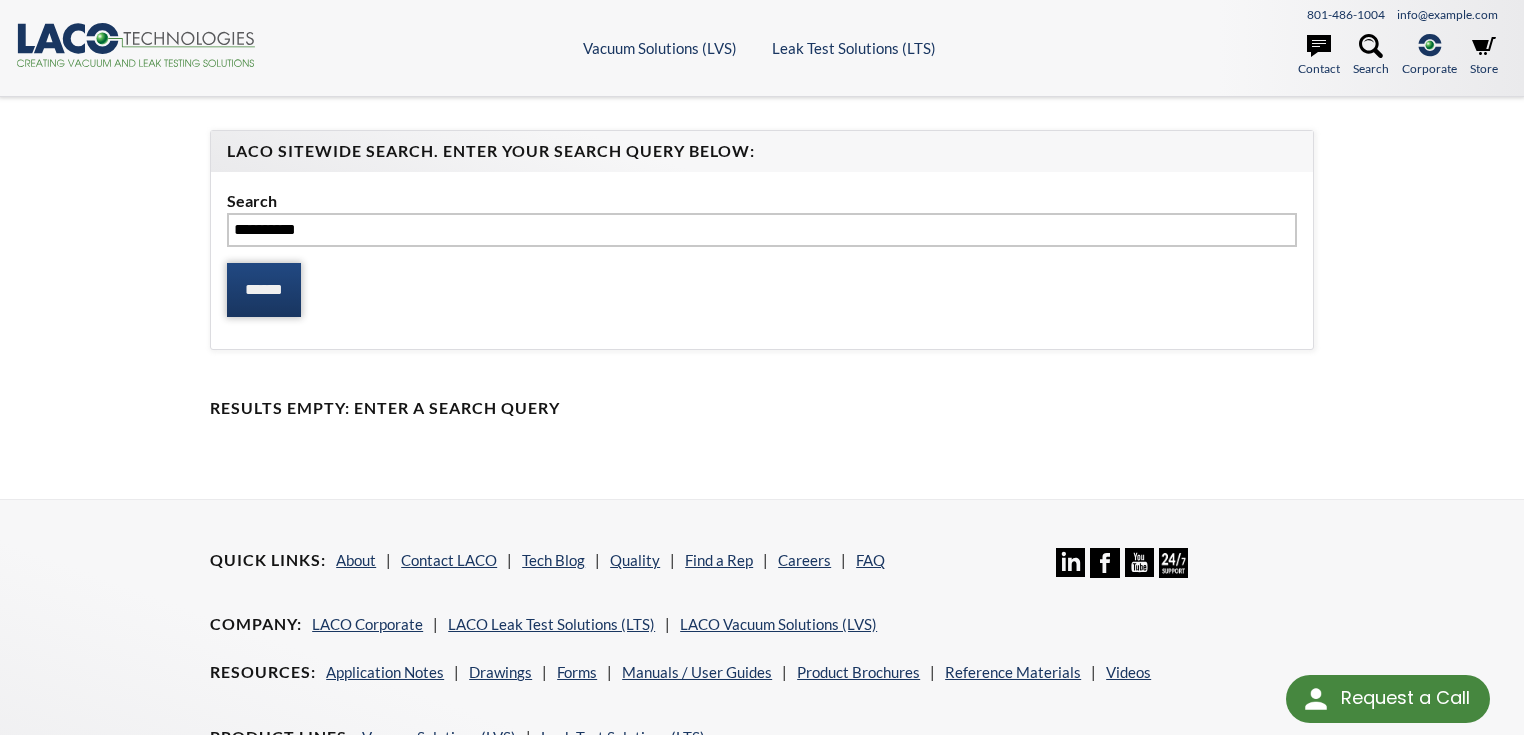 type on "*********" 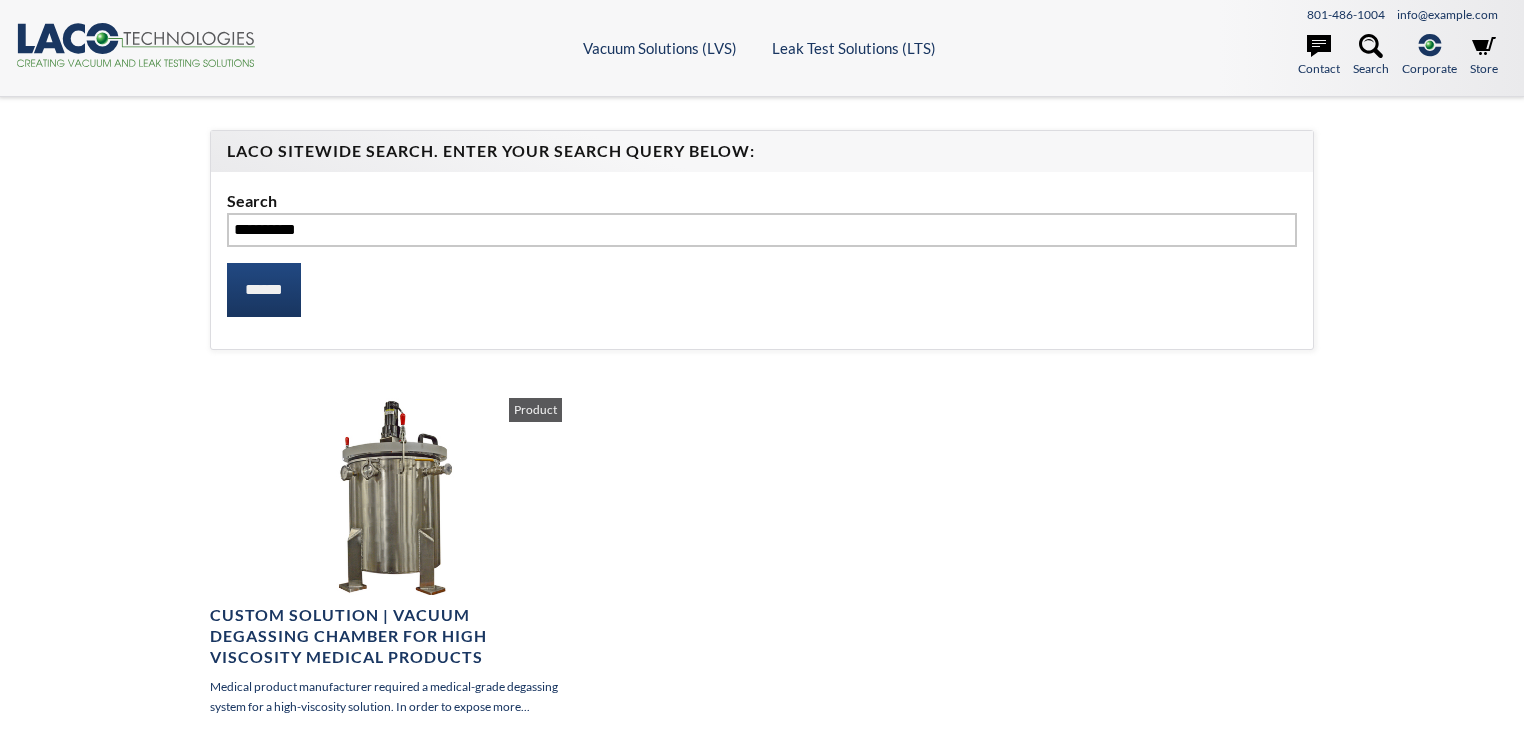 scroll, scrollTop: 0, scrollLeft: 0, axis: both 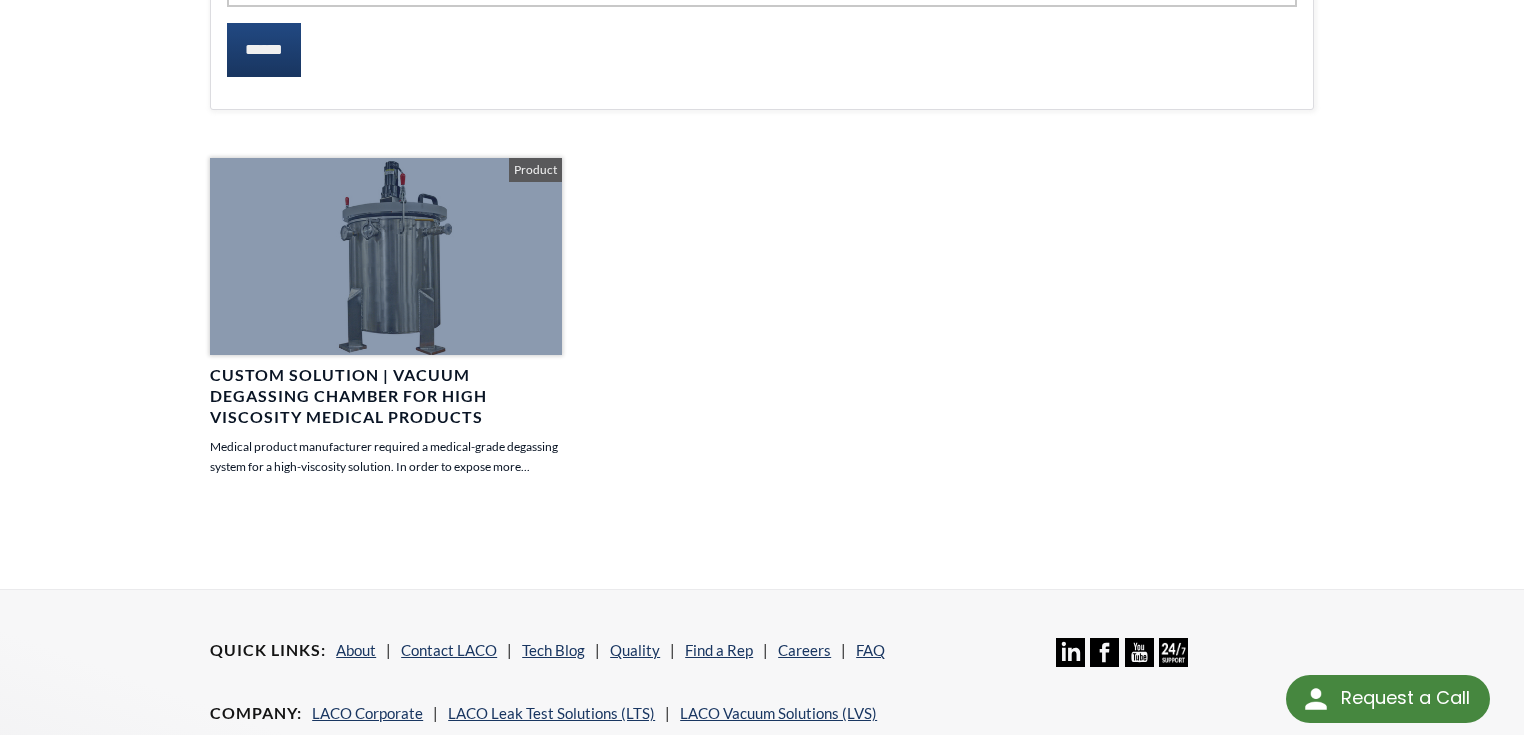 click on "Custom Solution | Vacuum Degassing Chamber for High Viscosity Medical Products" at bounding box center [386, 396] 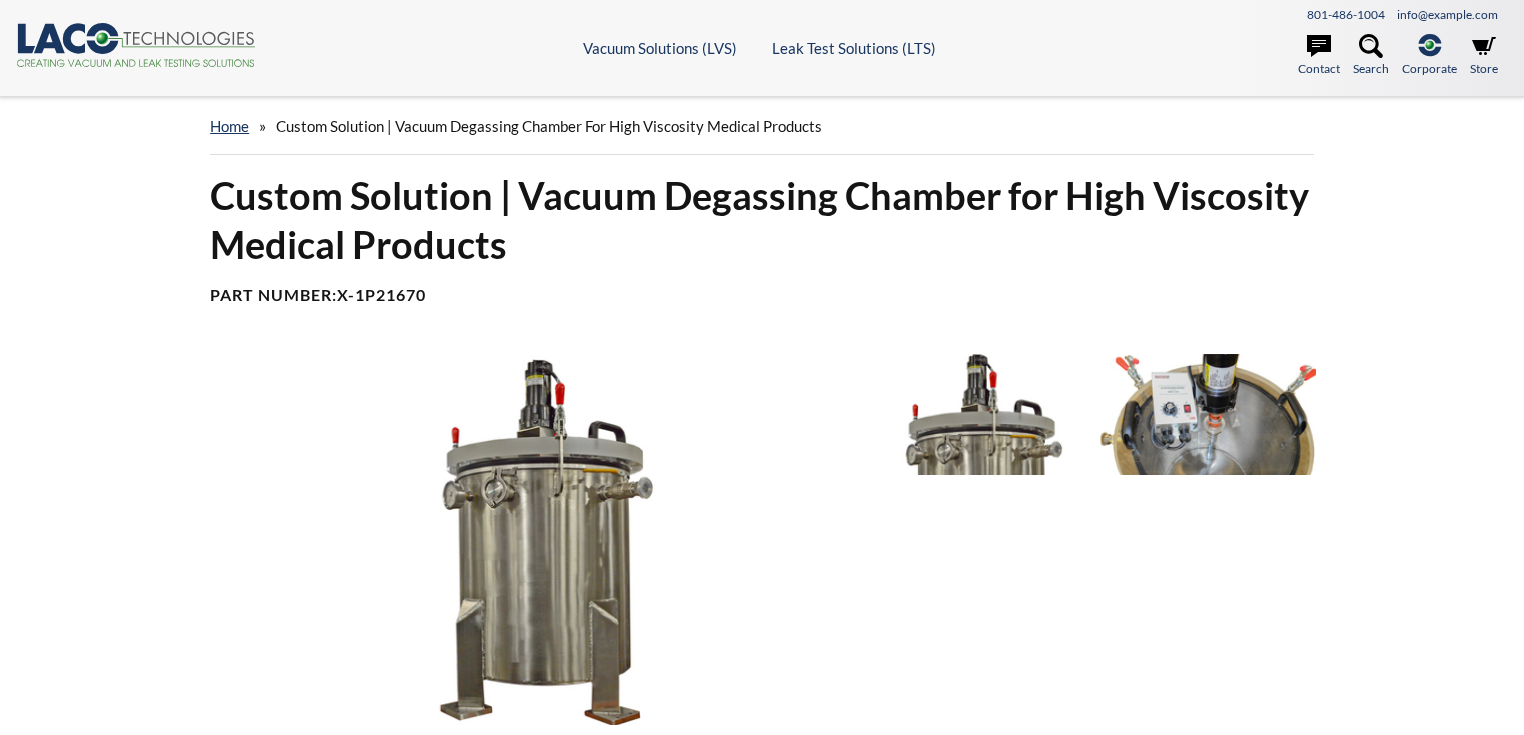 scroll, scrollTop: 0, scrollLeft: 0, axis: both 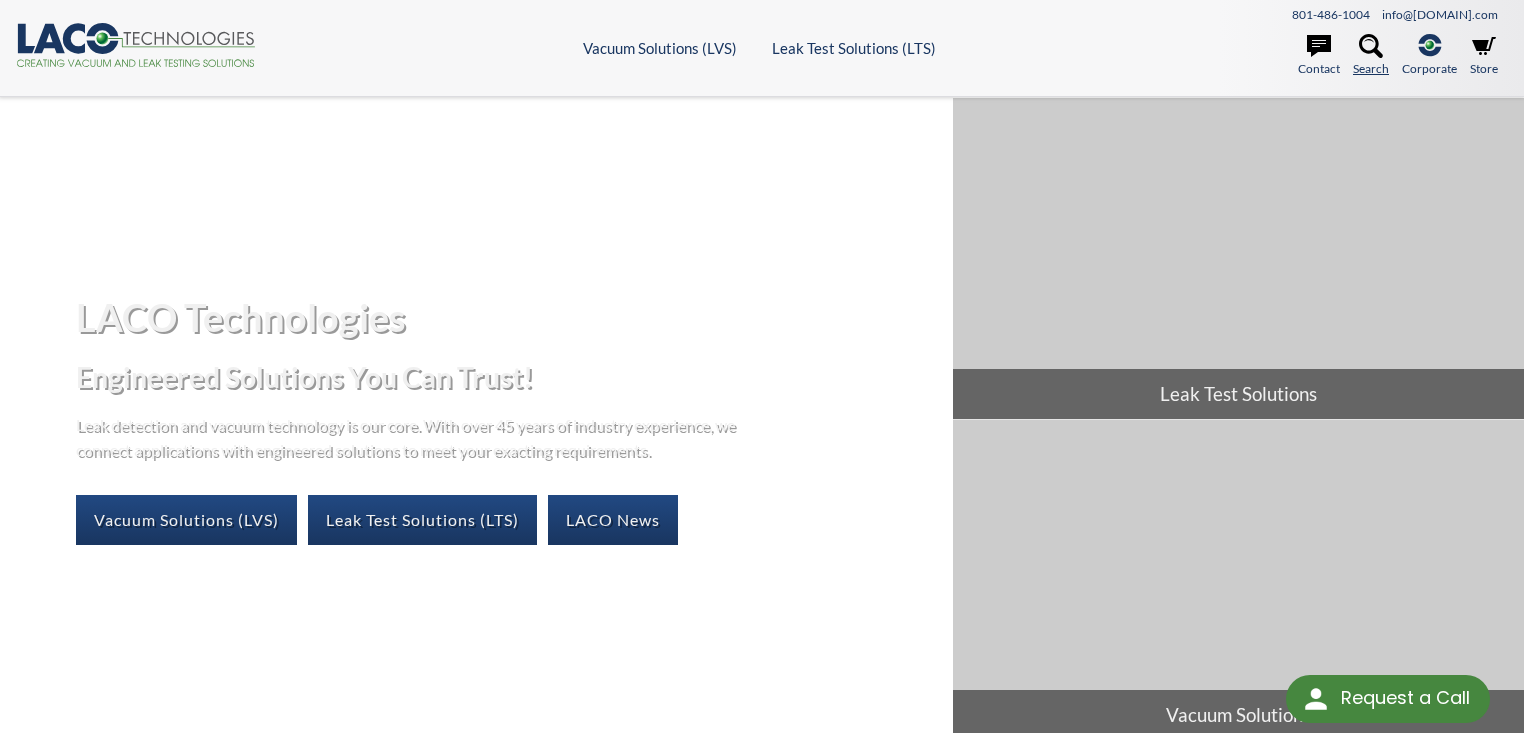 click on "Search" at bounding box center [1371, 56] 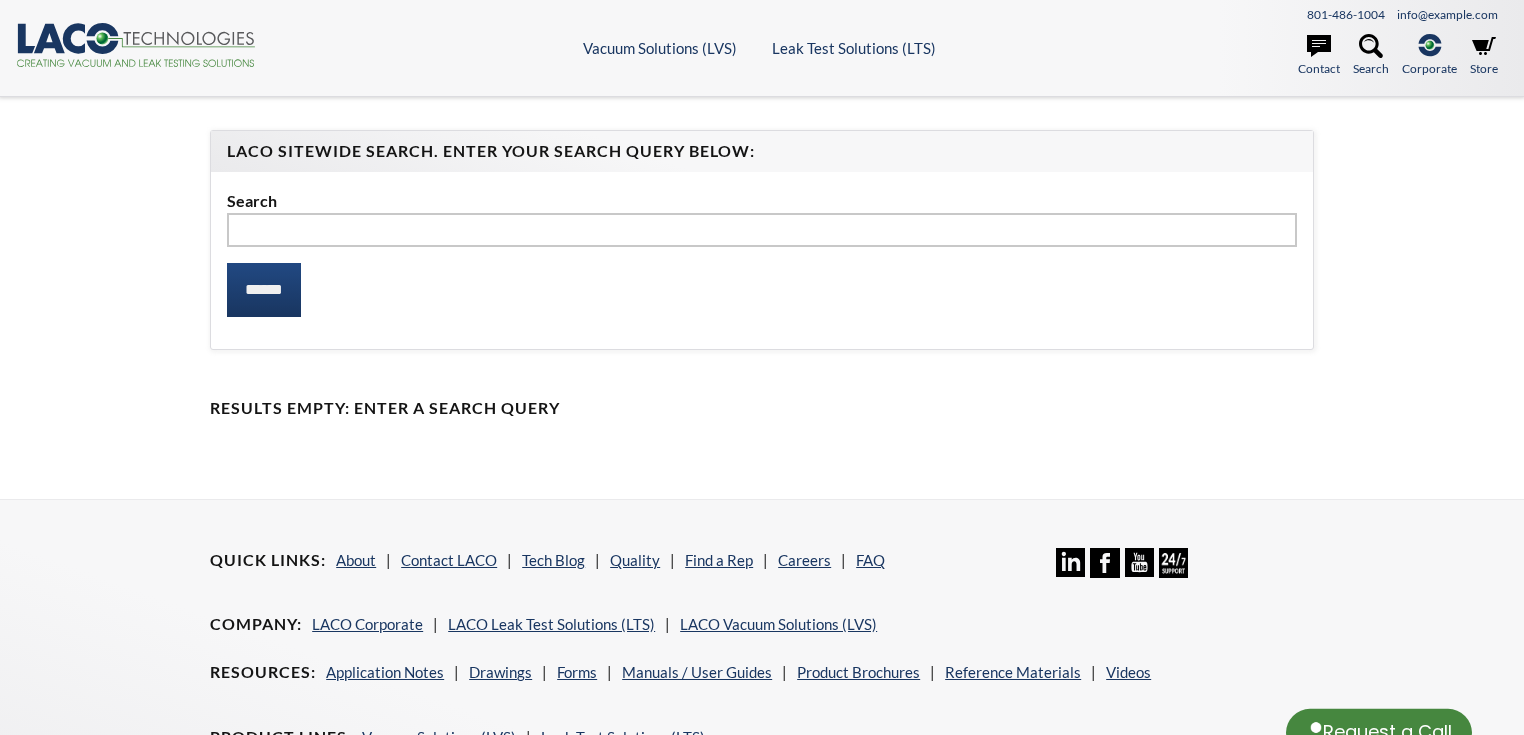 scroll, scrollTop: 0, scrollLeft: 0, axis: both 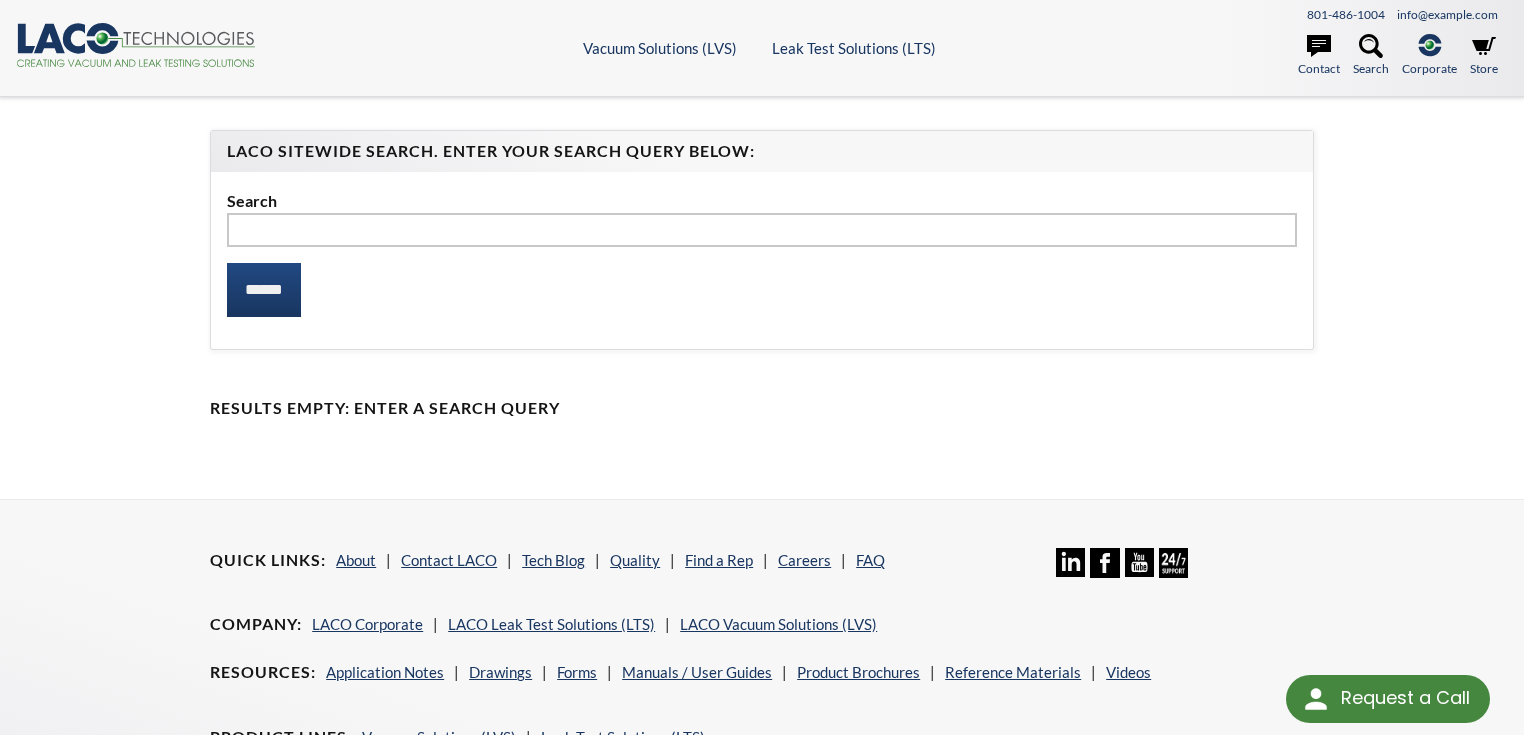 select 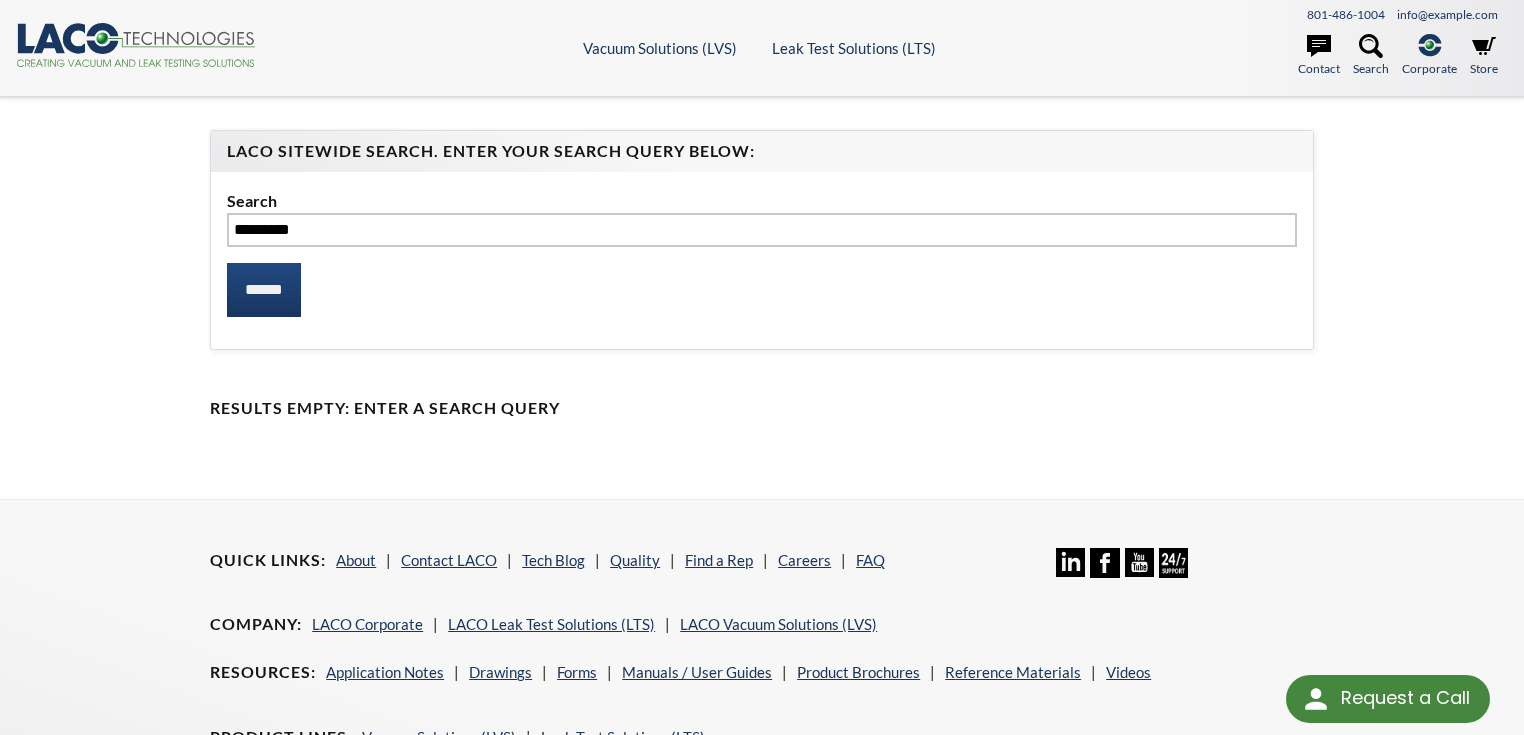 type on "*********" 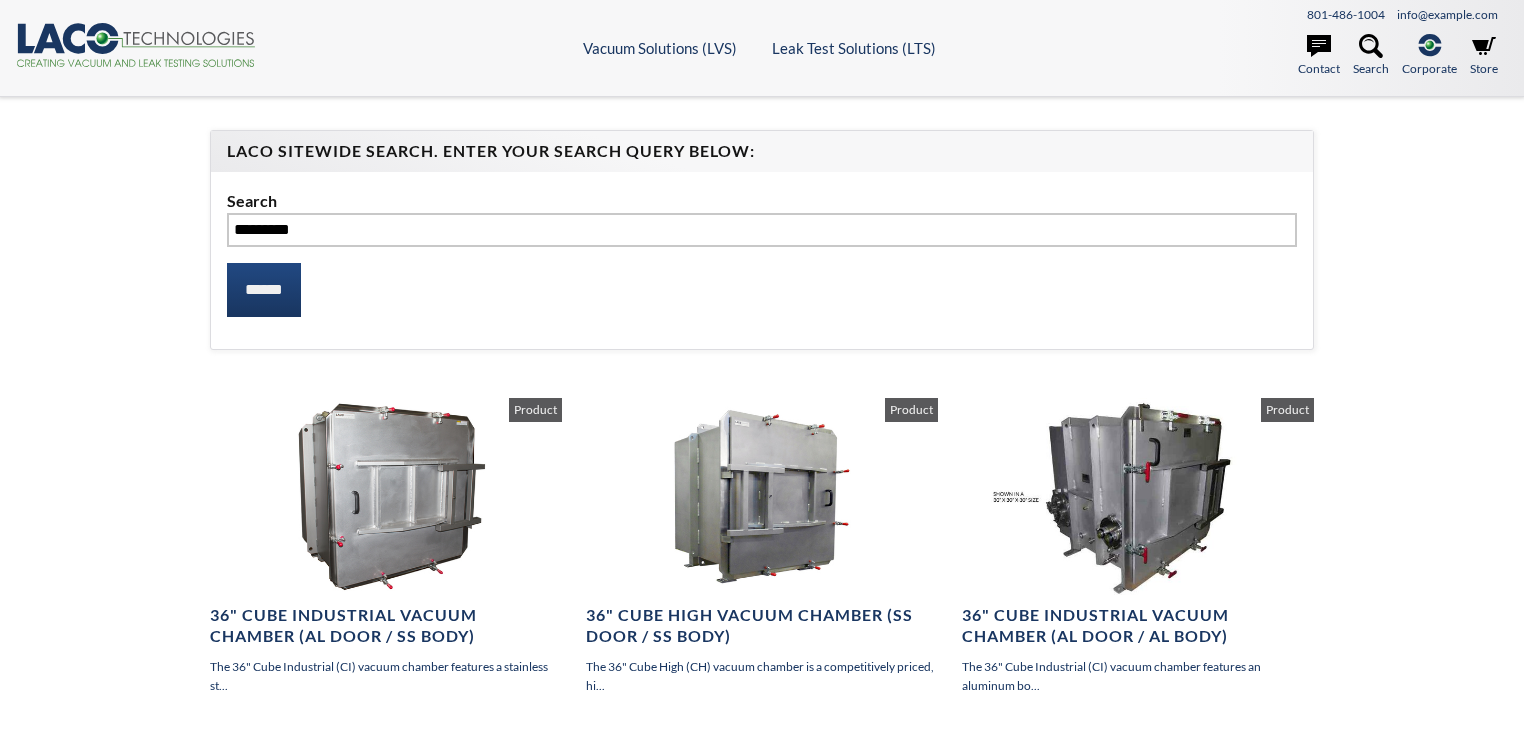 scroll, scrollTop: 0, scrollLeft: 0, axis: both 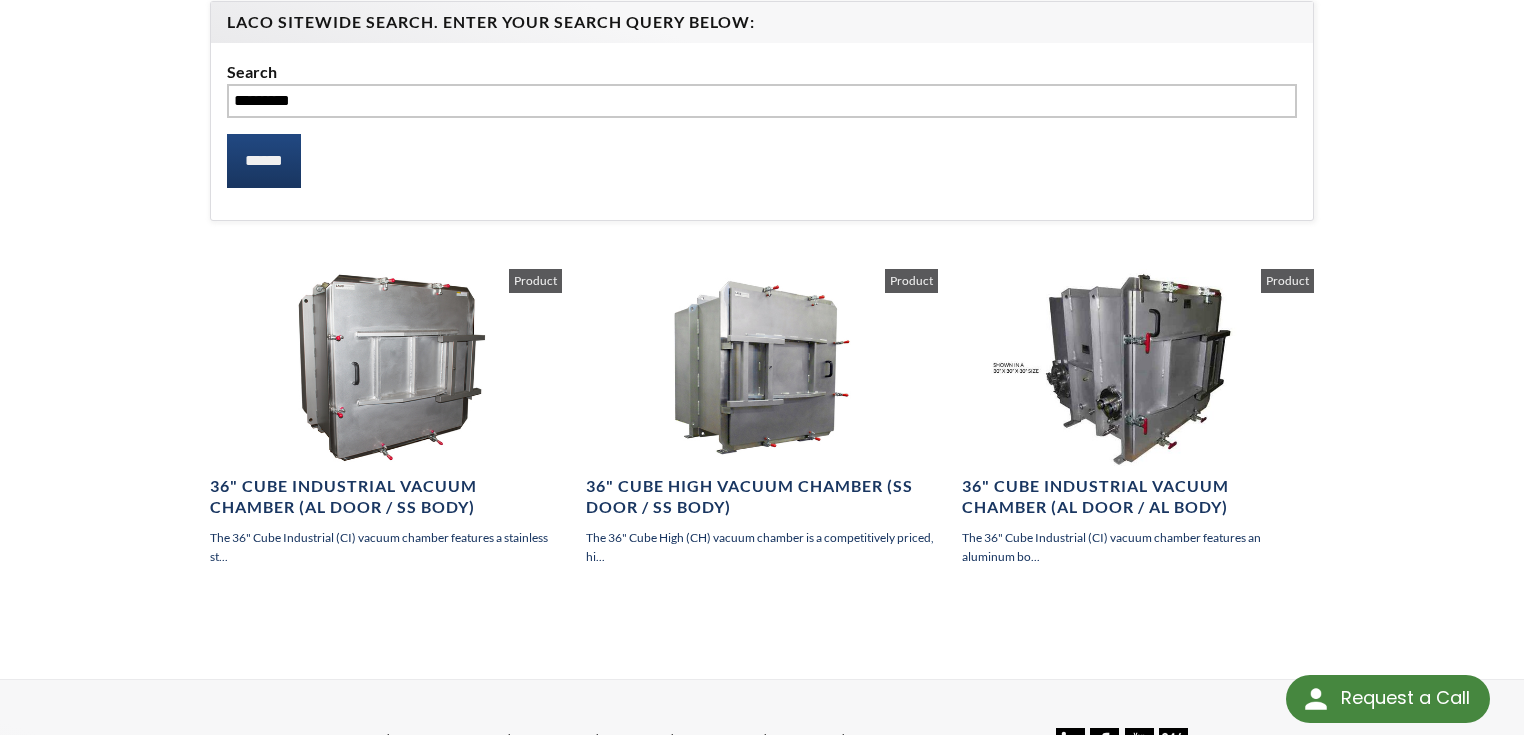 click on "*********" at bounding box center [762, 101] 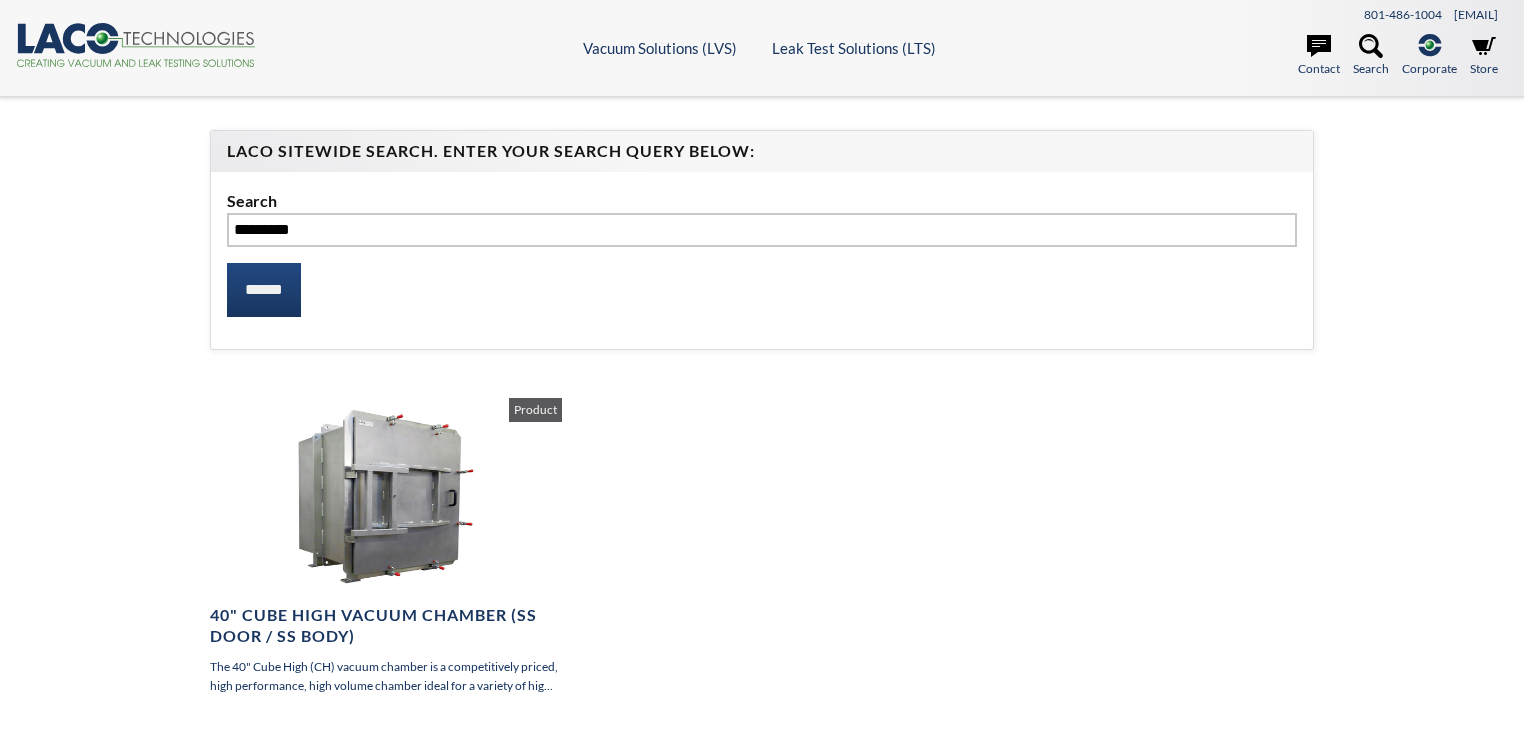 scroll, scrollTop: 0, scrollLeft: 0, axis: both 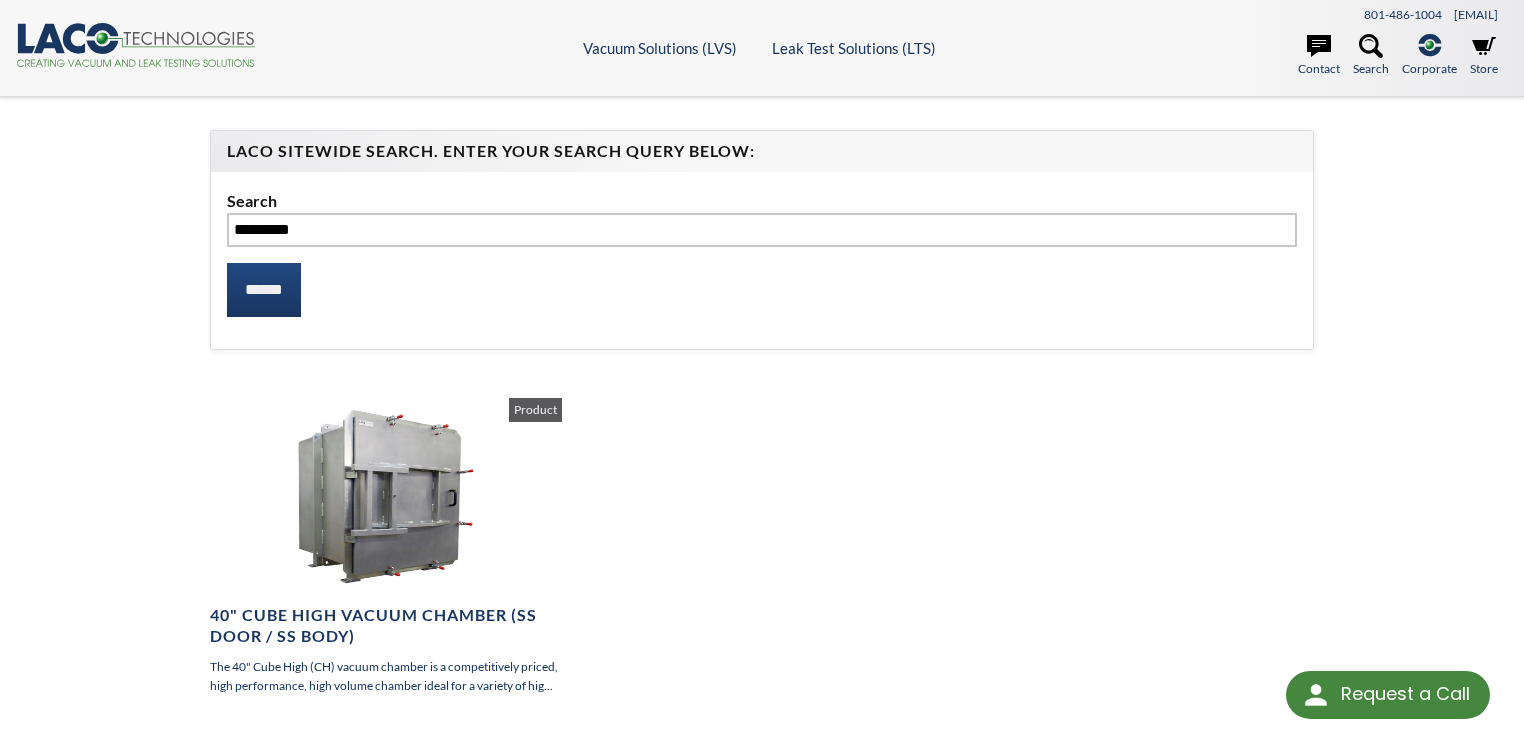 select 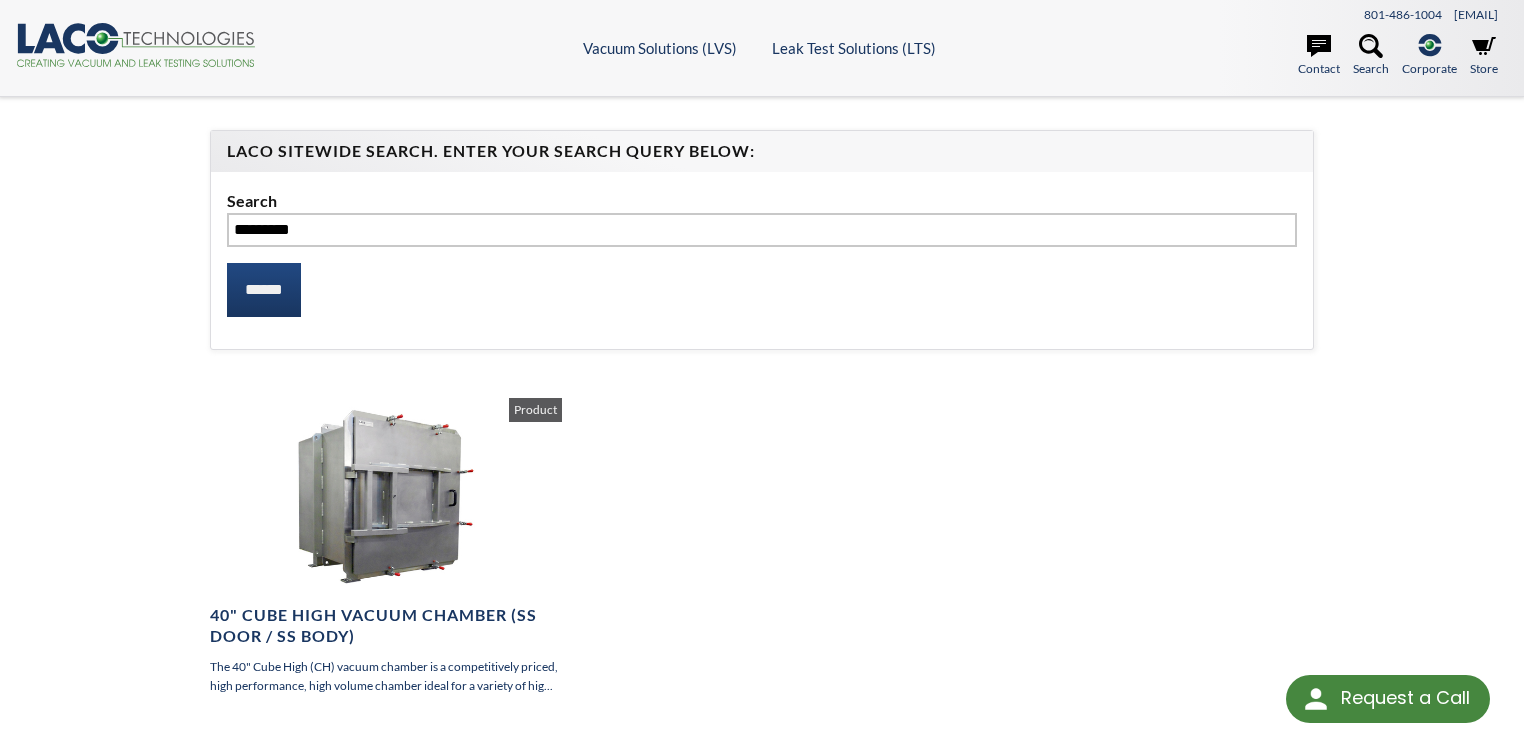 drag, startPoint x: 347, startPoint y: 222, endPoint x: 257, endPoint y: 223, distance: 90.005554 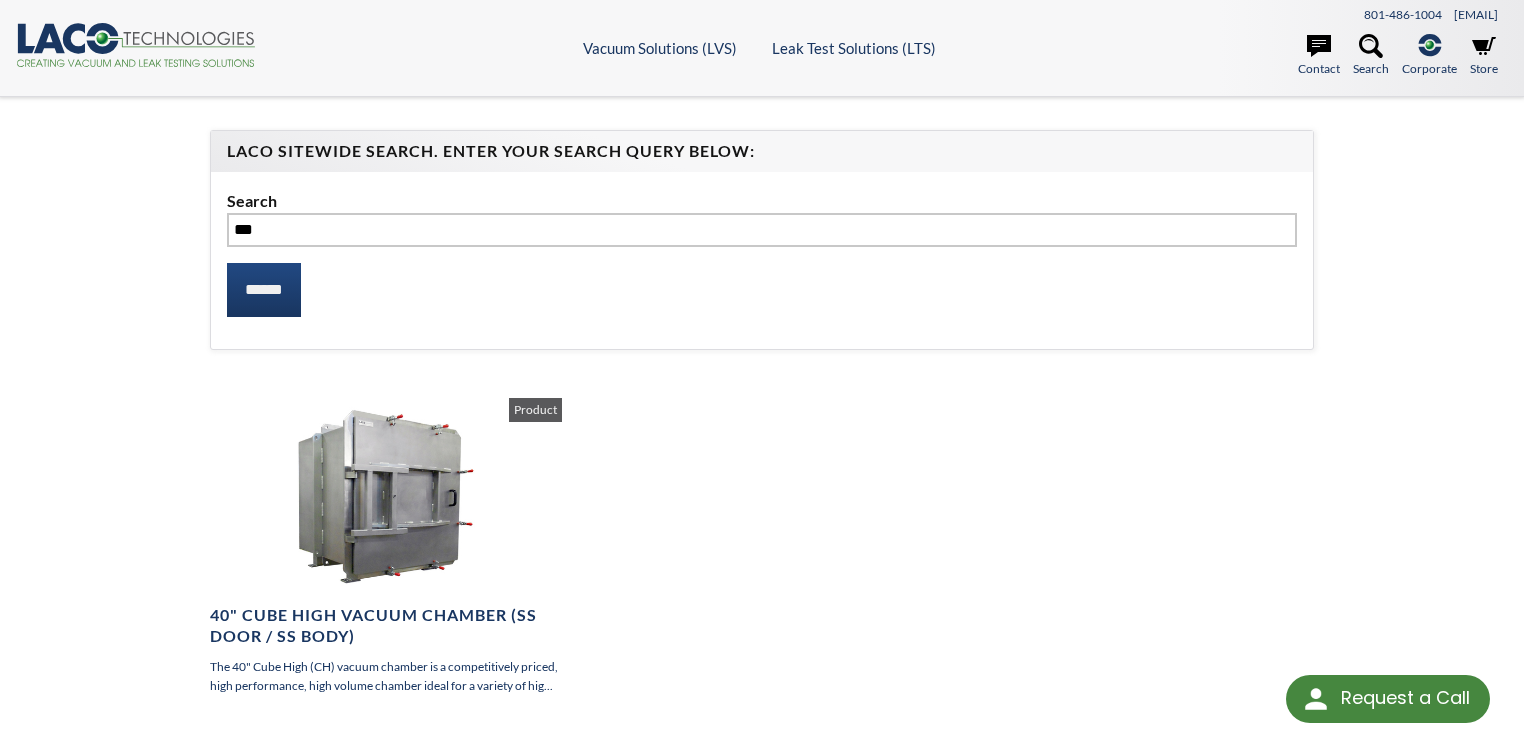 type on "***" 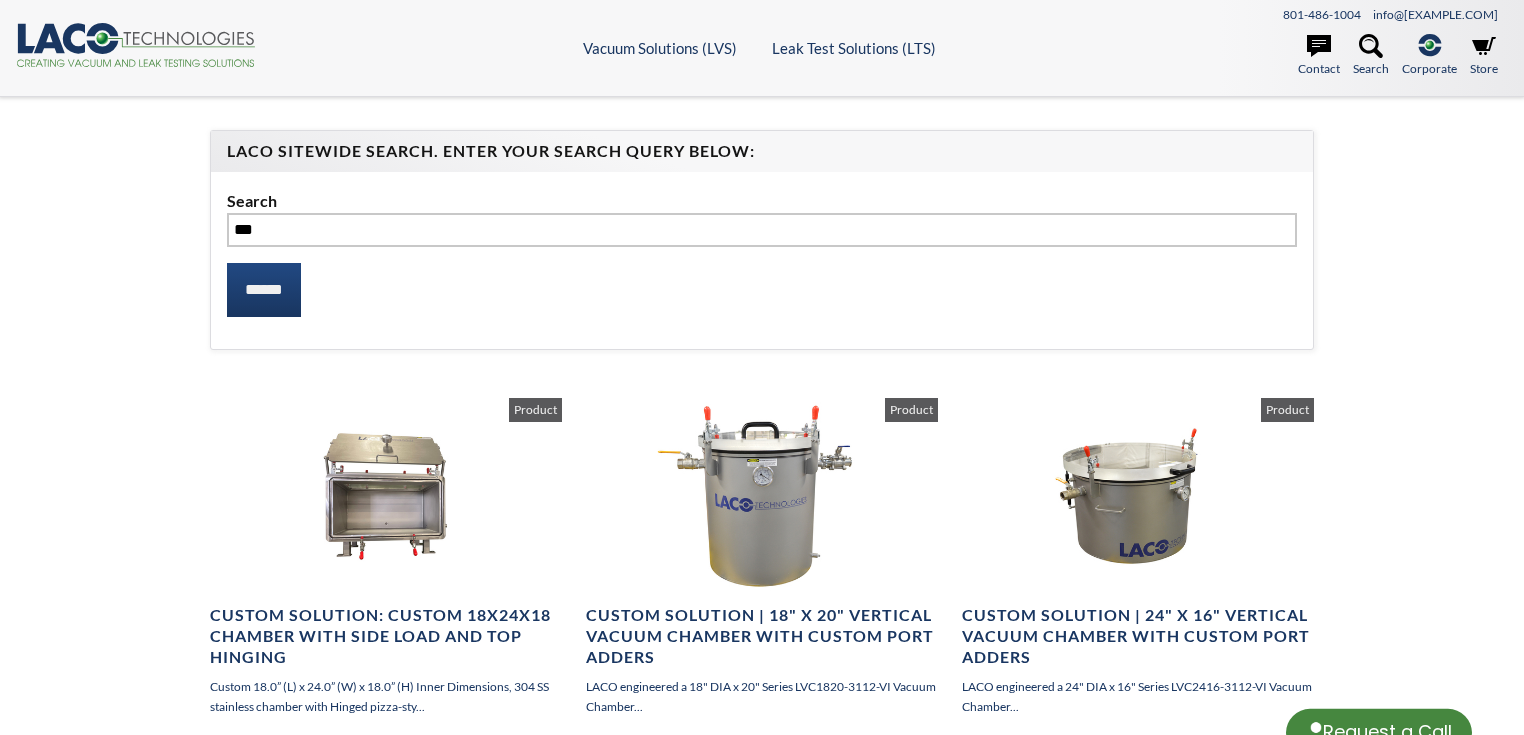 scroll, scrollTop: 0, scrollLeft: 0, axis: both 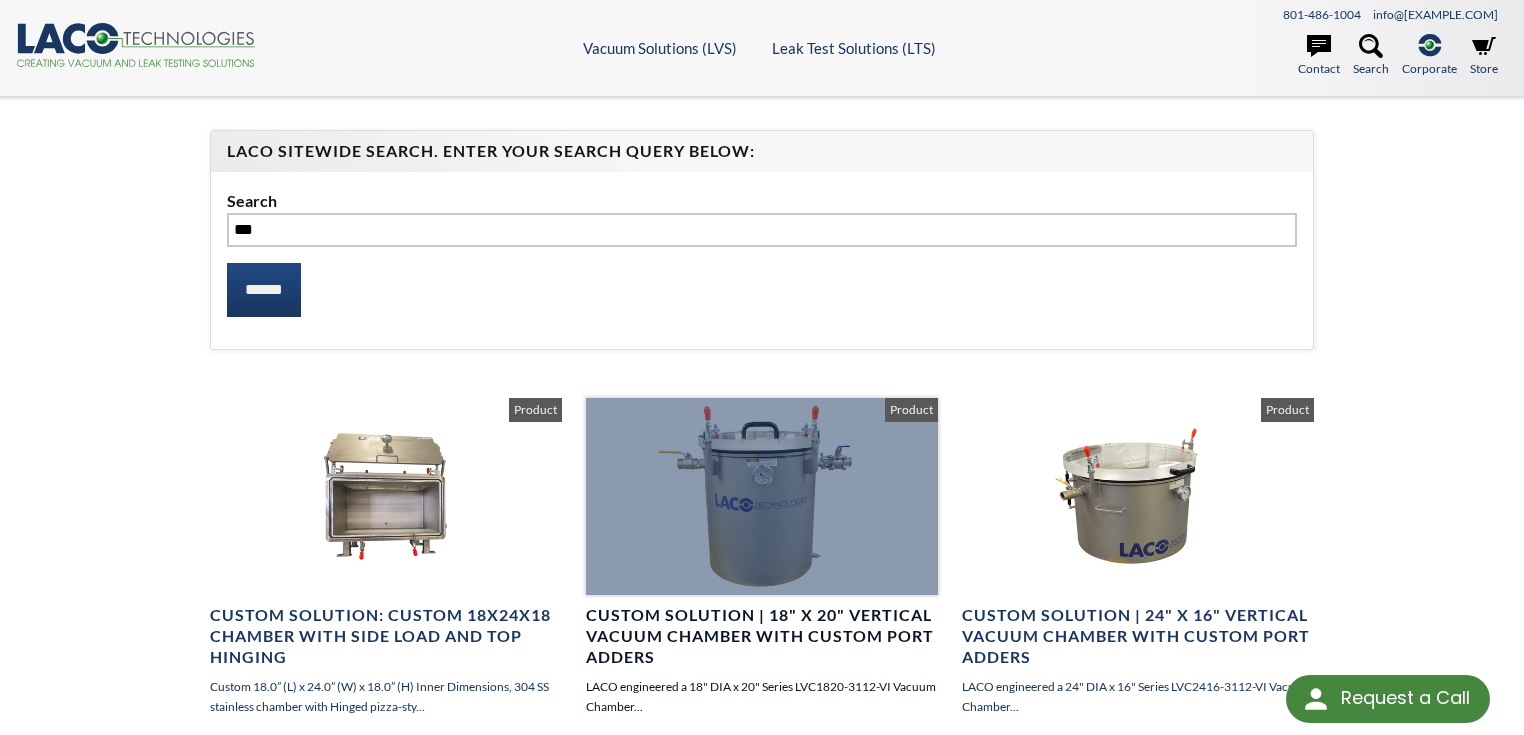 select 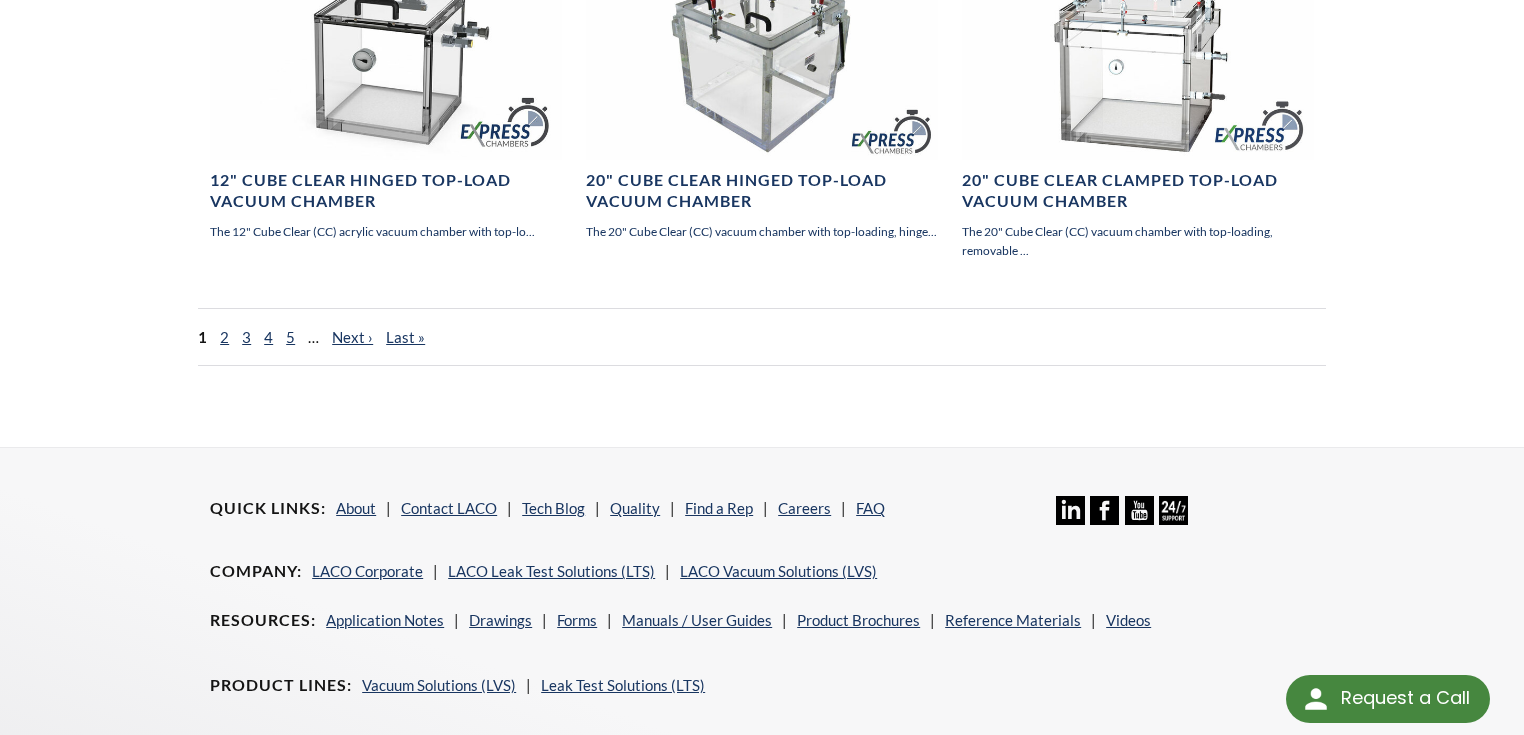 scroll, scrollTop: 1520, scrollLeft: 0, axis: vertical 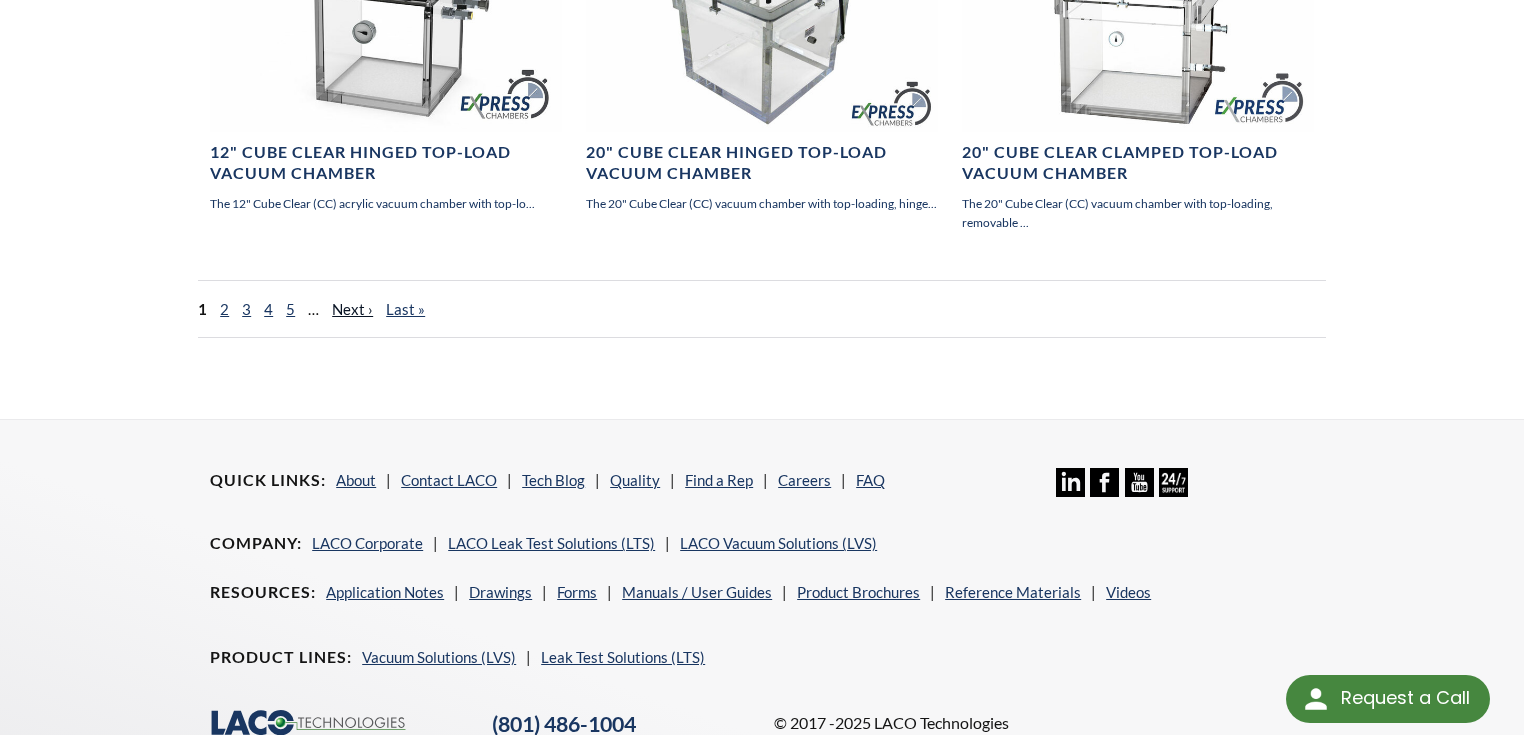 click on "Next ›" at bounding box center [352, 309] 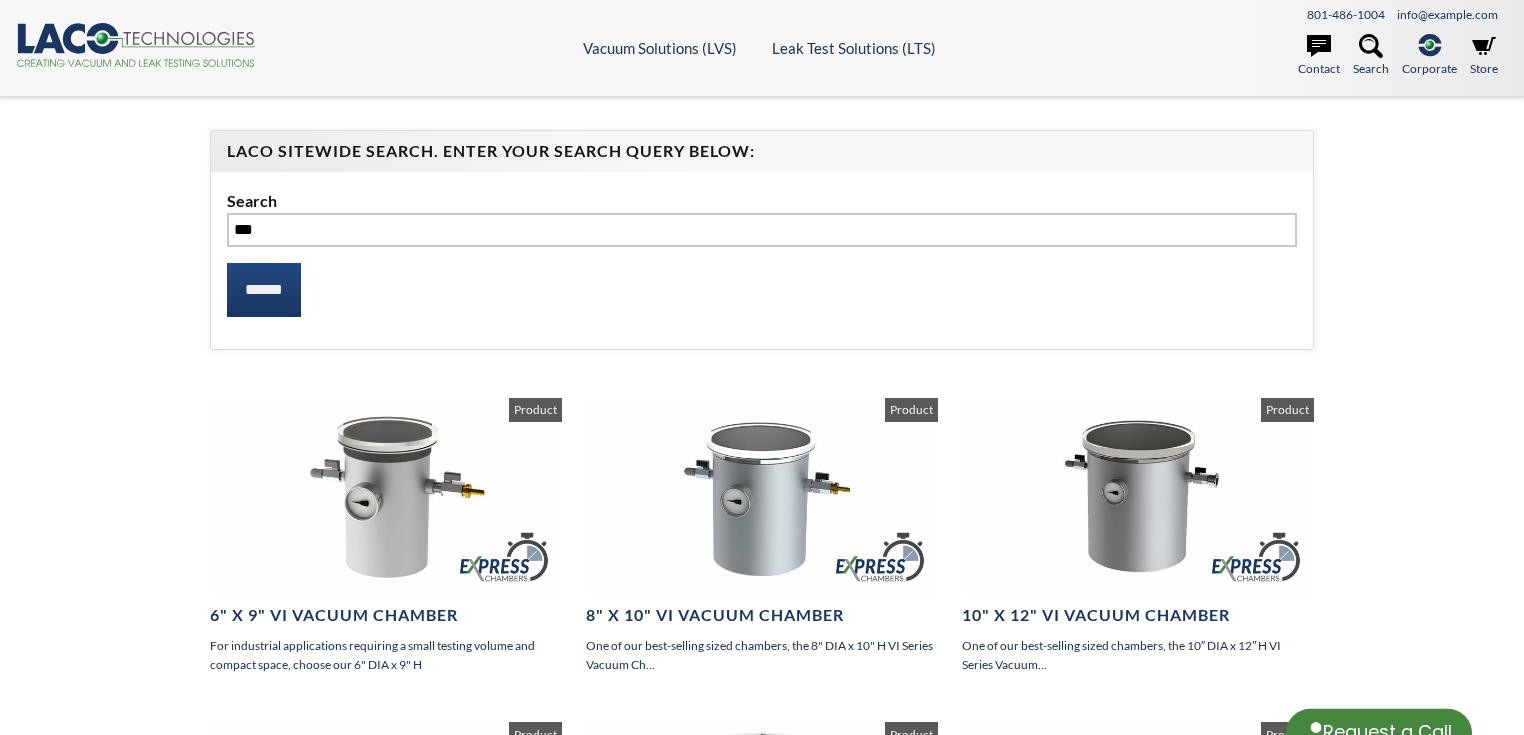scroll, scrollTop: 0, scrollLeft: 0, axis: both 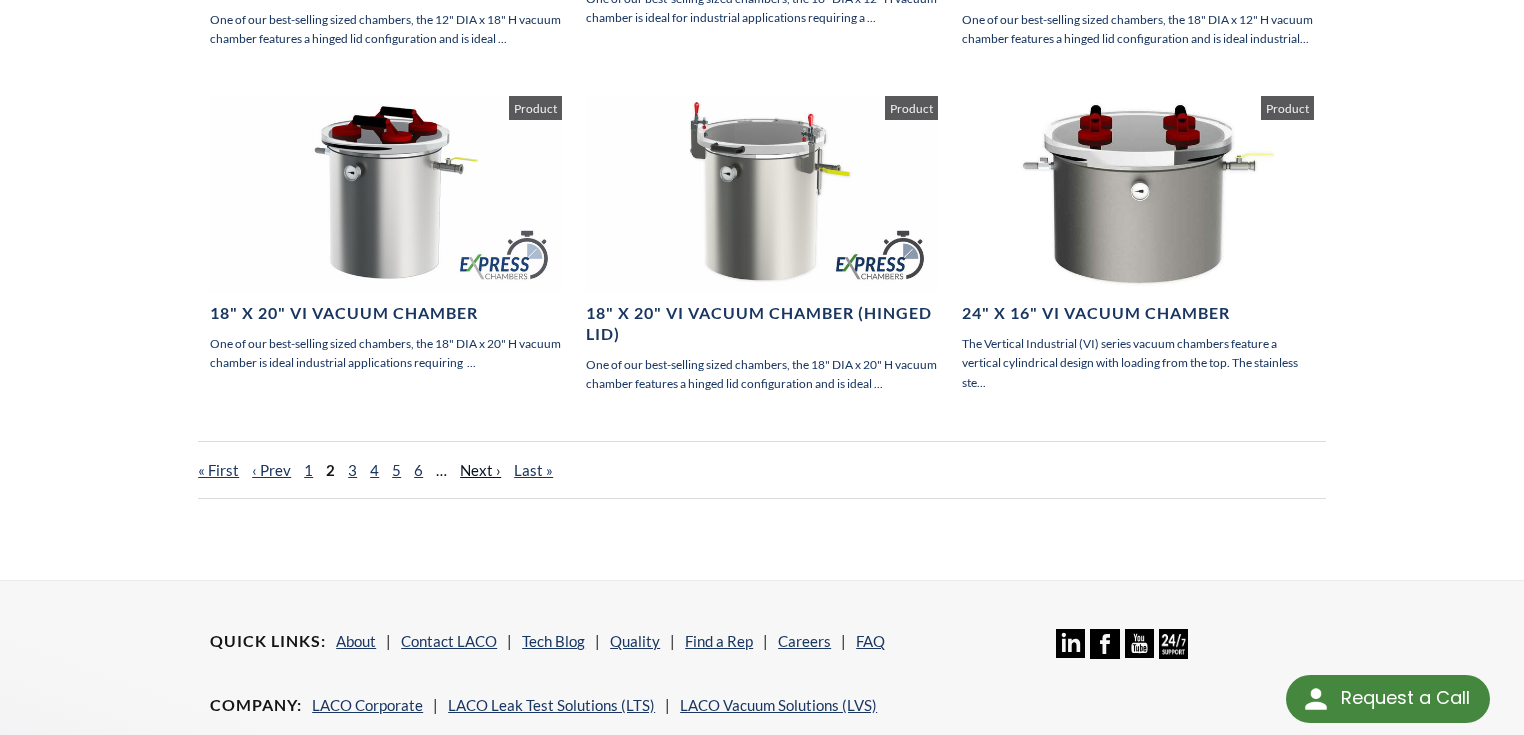 click on "Next ›" at bounding box center (480, 470) 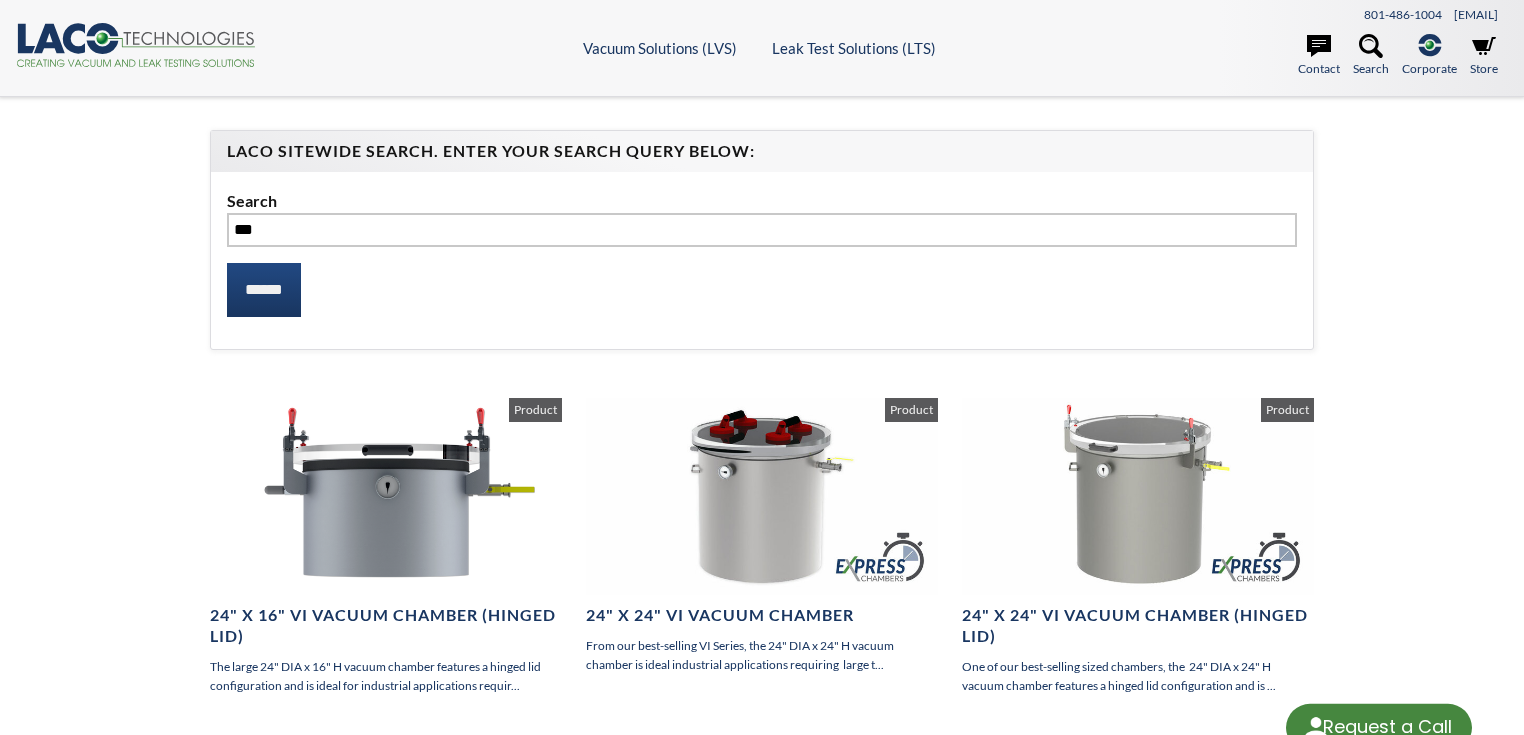 scroll, scrollTop: 0, scrollLeft: 0, axis: both 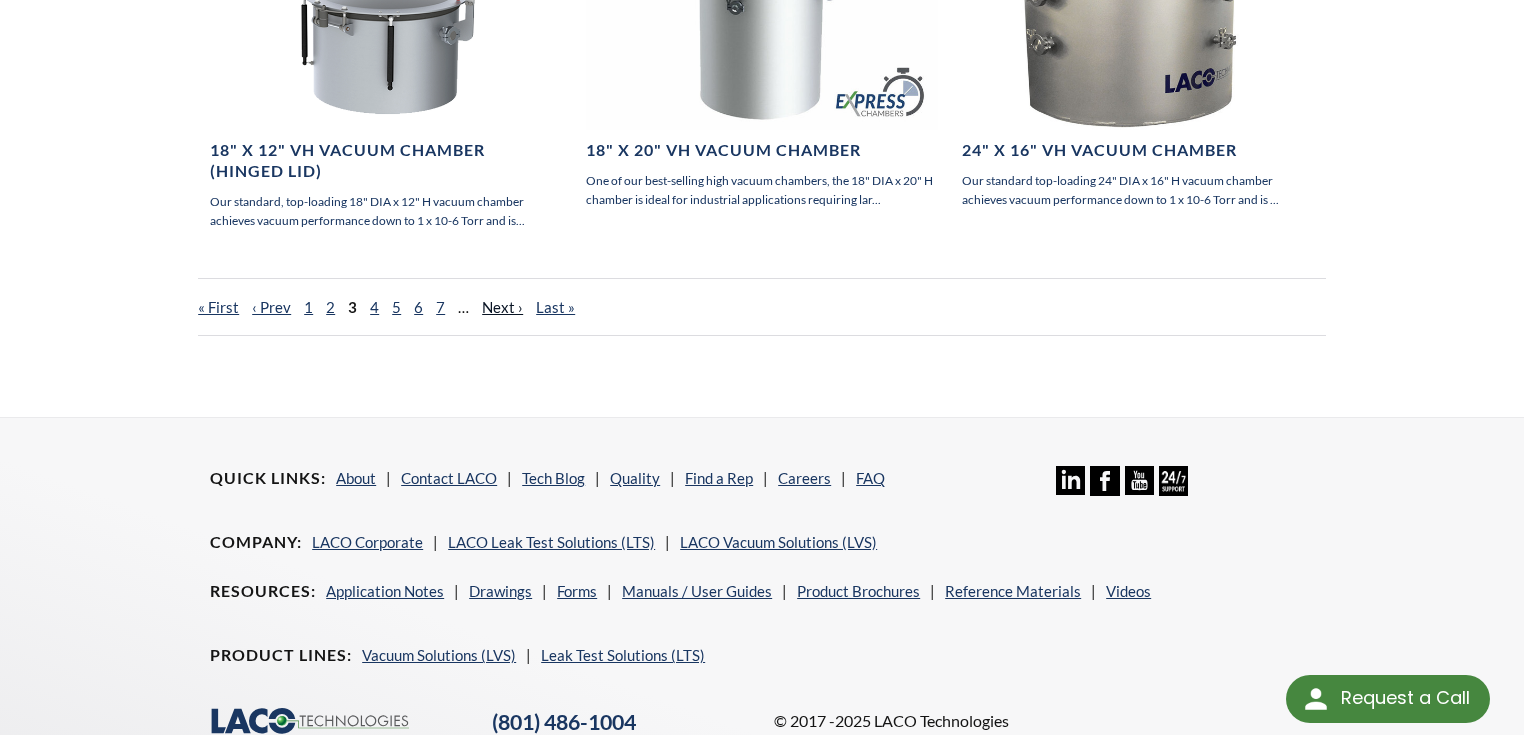 click on "Next ›" at bounding box center [502, 307] 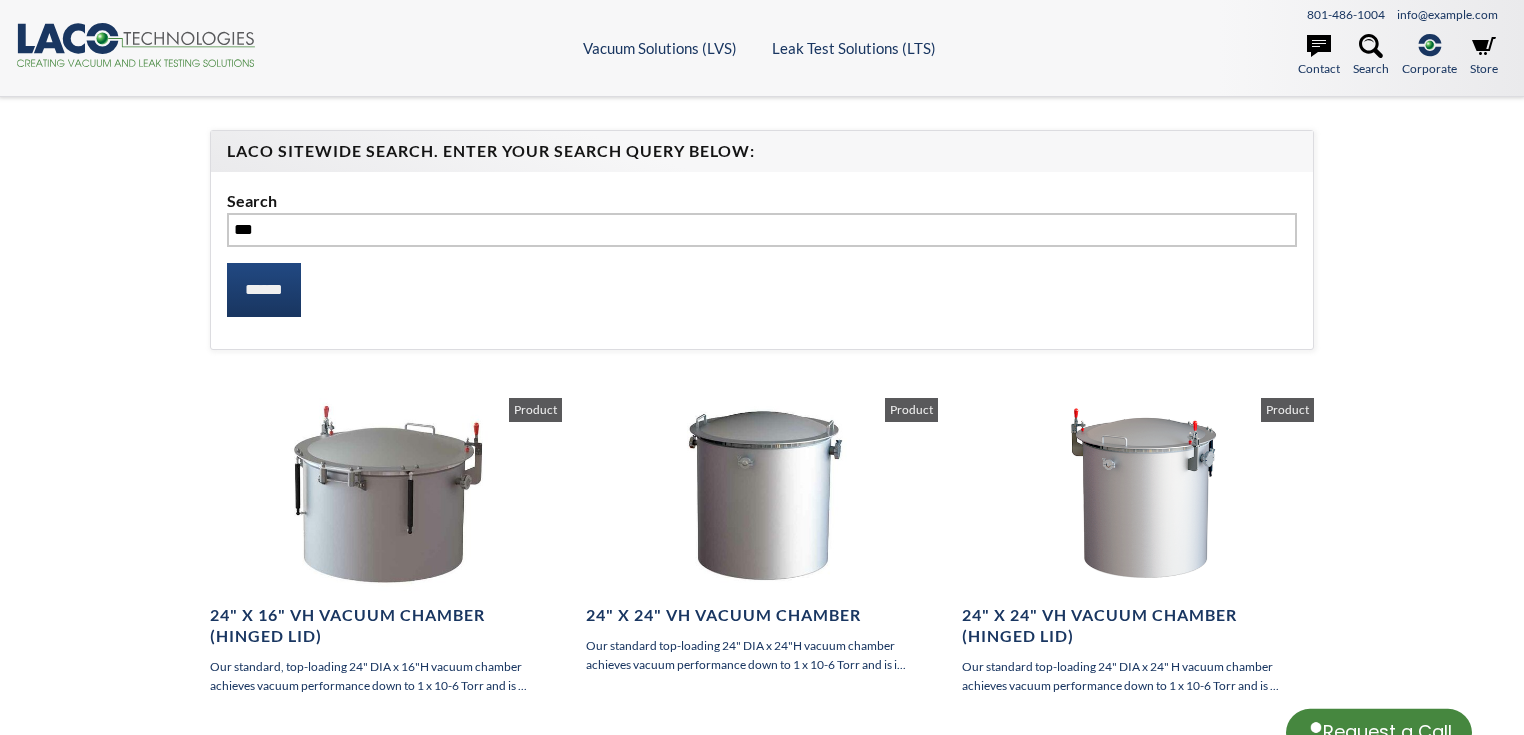scroll, scrollTop: 0, scrollLeft: 0, axis: both 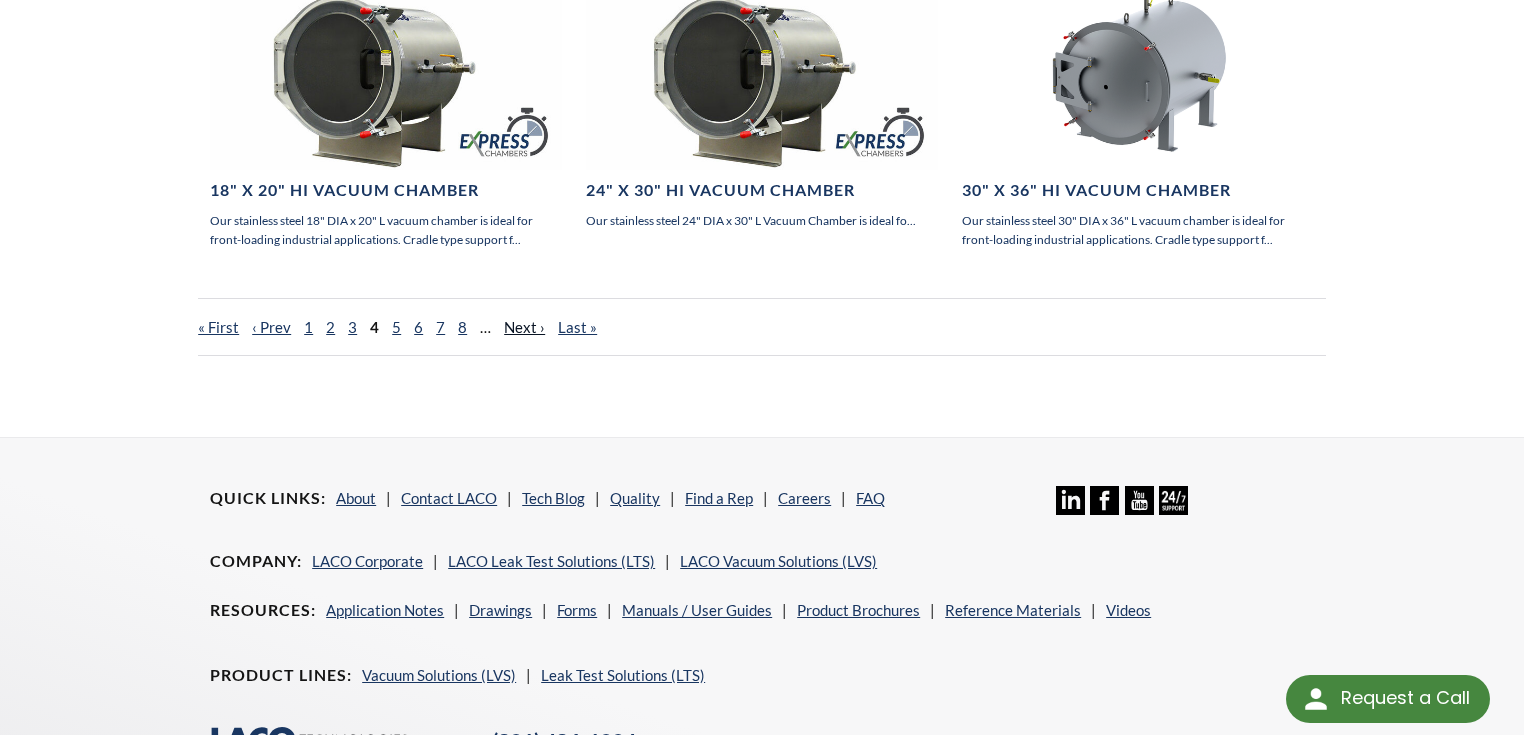 click on "Next ›" at bounding box center (524, 327) 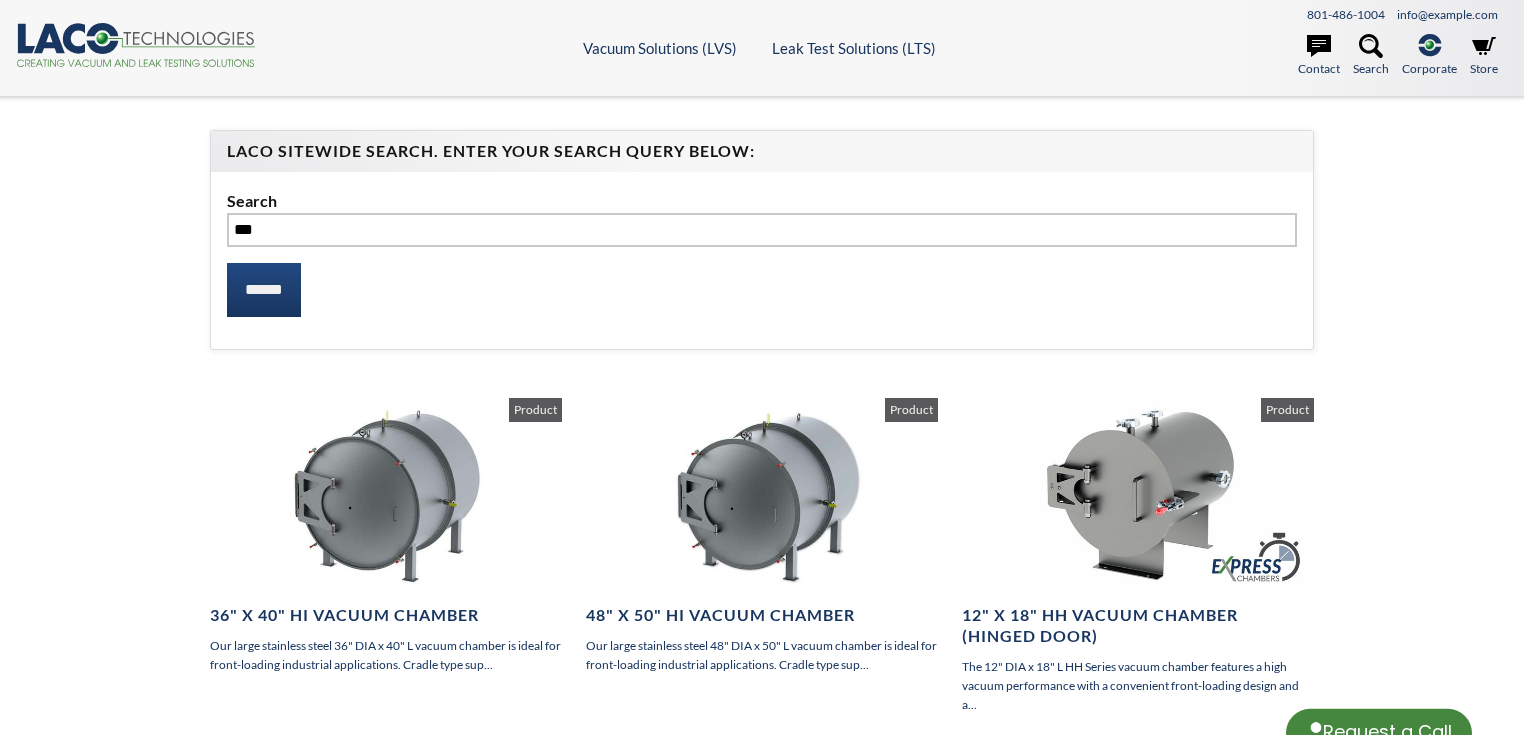 scroll, scrollTop: 0, scrollLeft: 0, axis: both 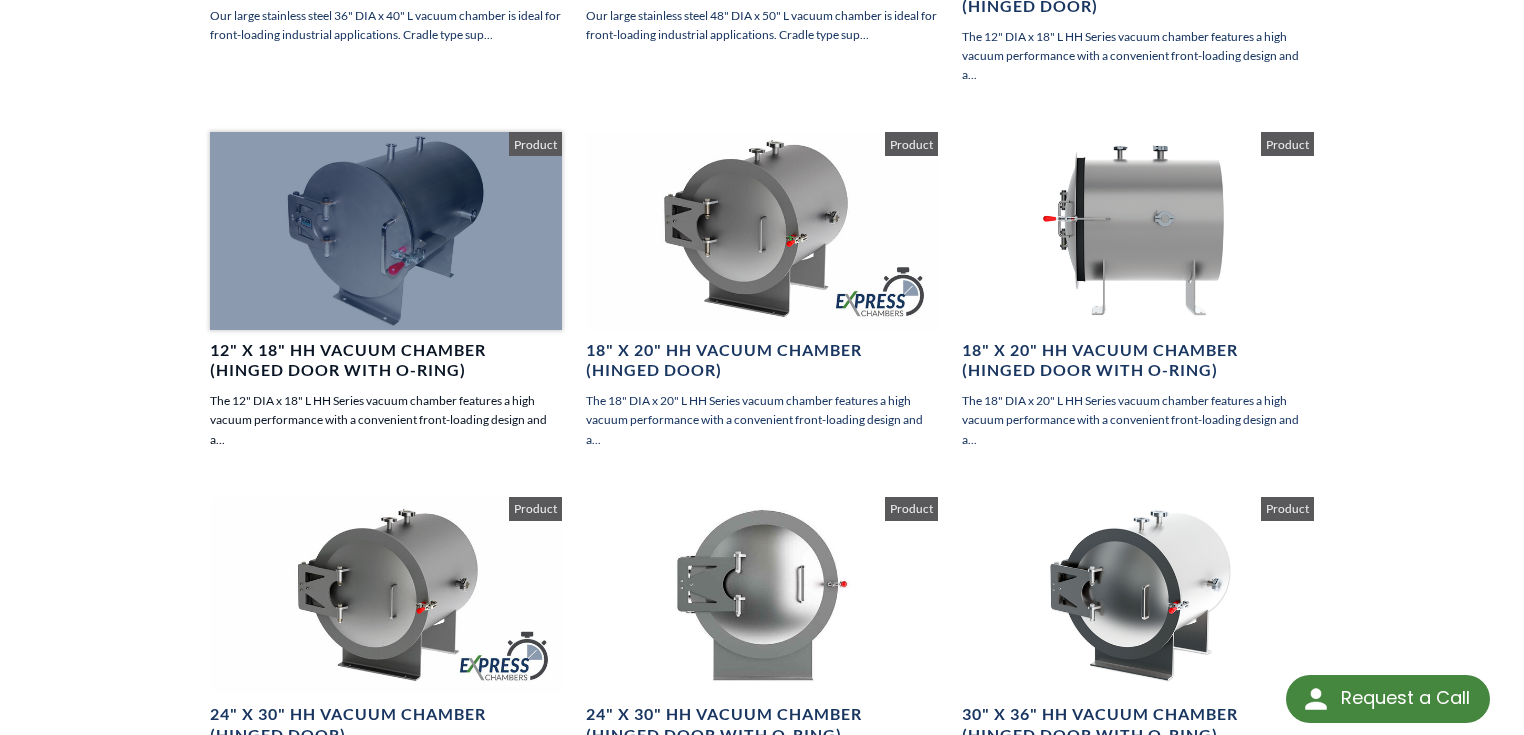 select 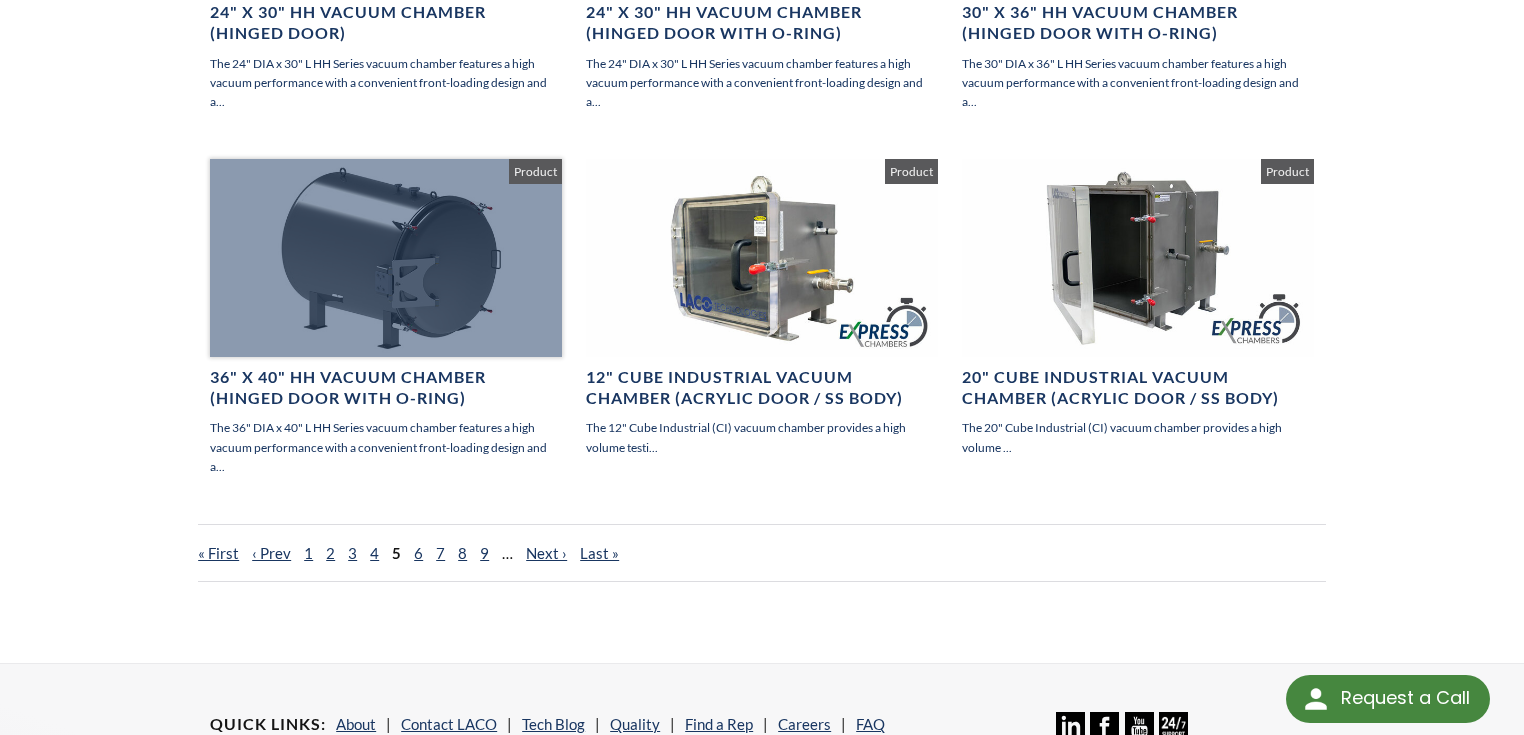 scroll, scrollTop: 1360, scrollLeft: 0, axis: vertical 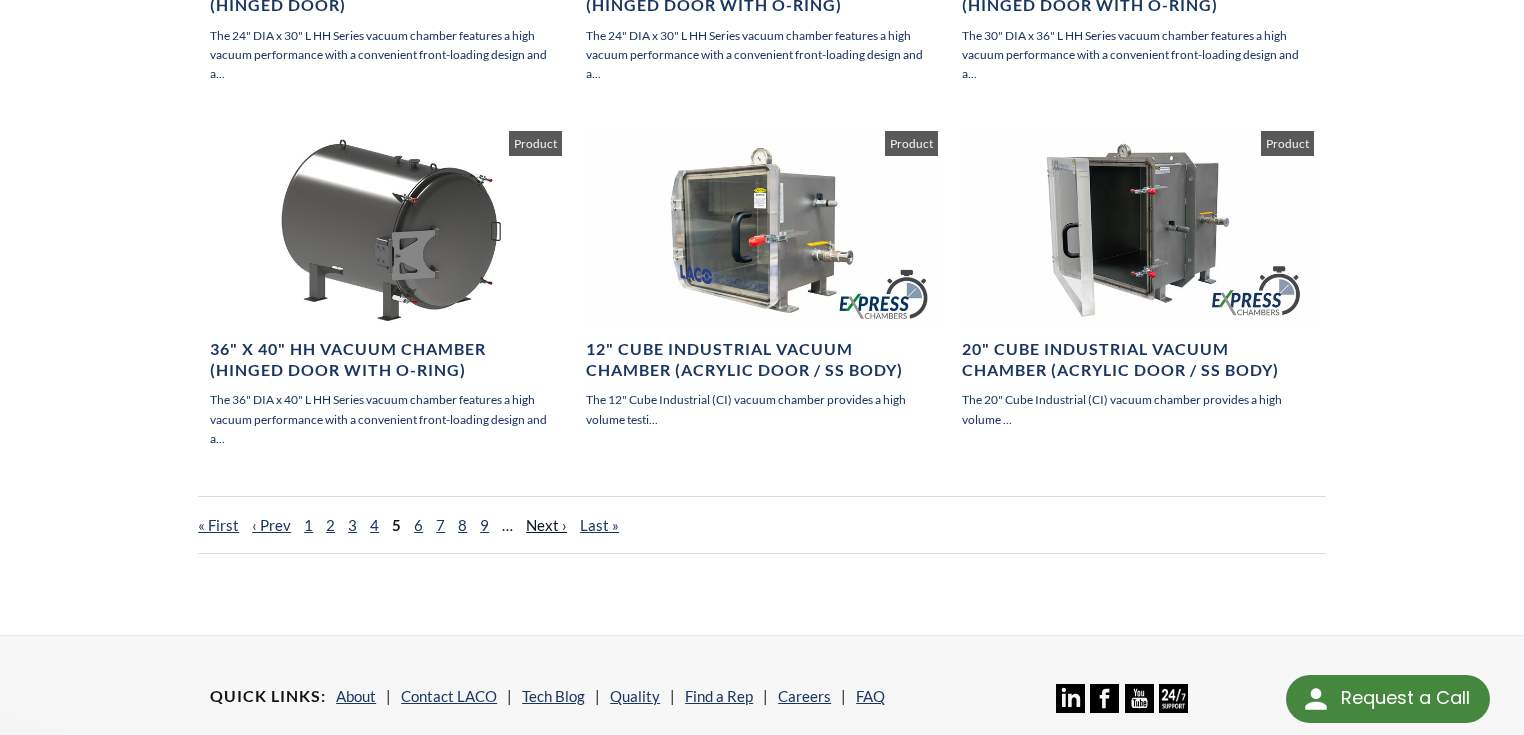 click on "Next ›" at bounding box center (546, 525) 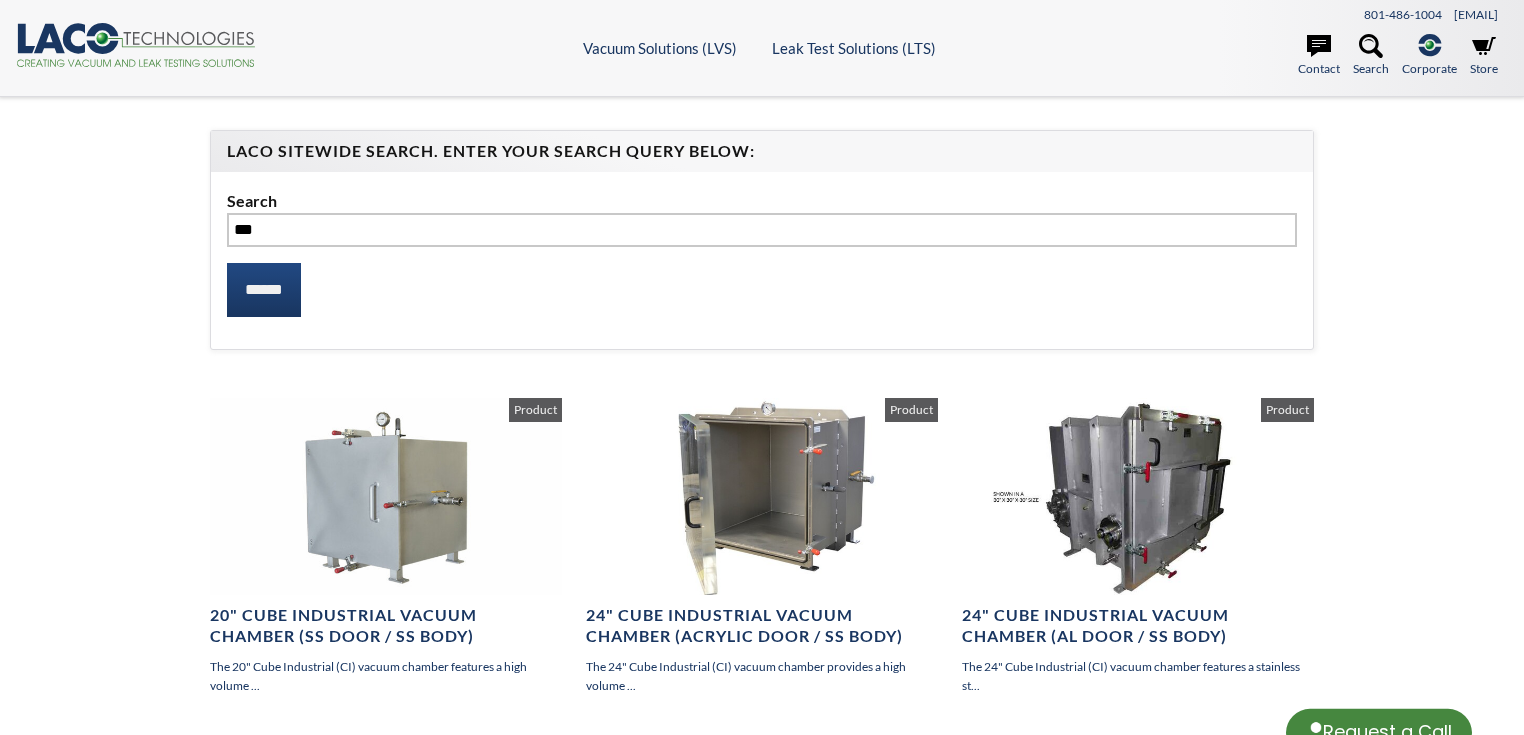 scroll, scrollTop: 0, scrollLeft: 0, axis: both 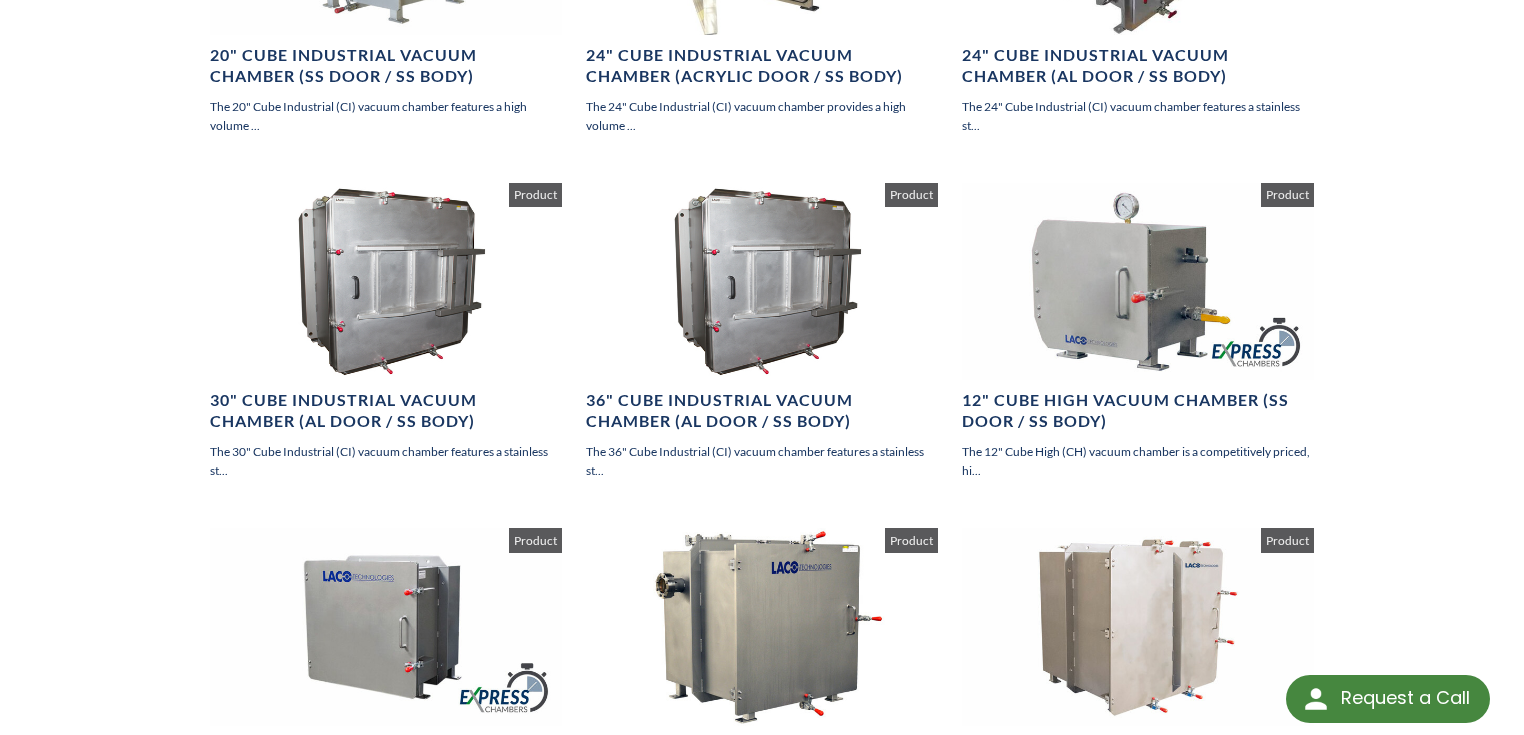 select 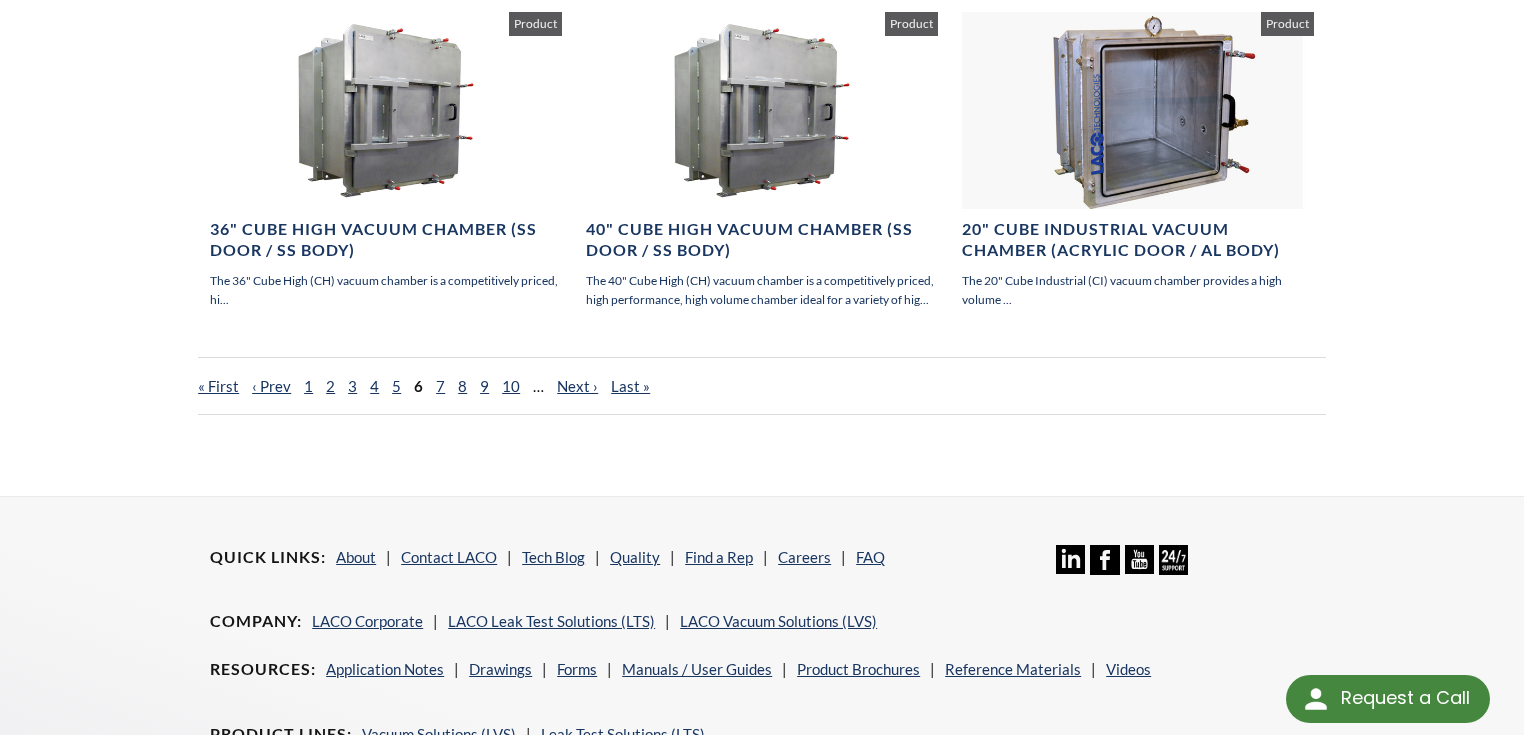 scroll, scrollTop: 1440, scrollLeft: 0, axis: vertical 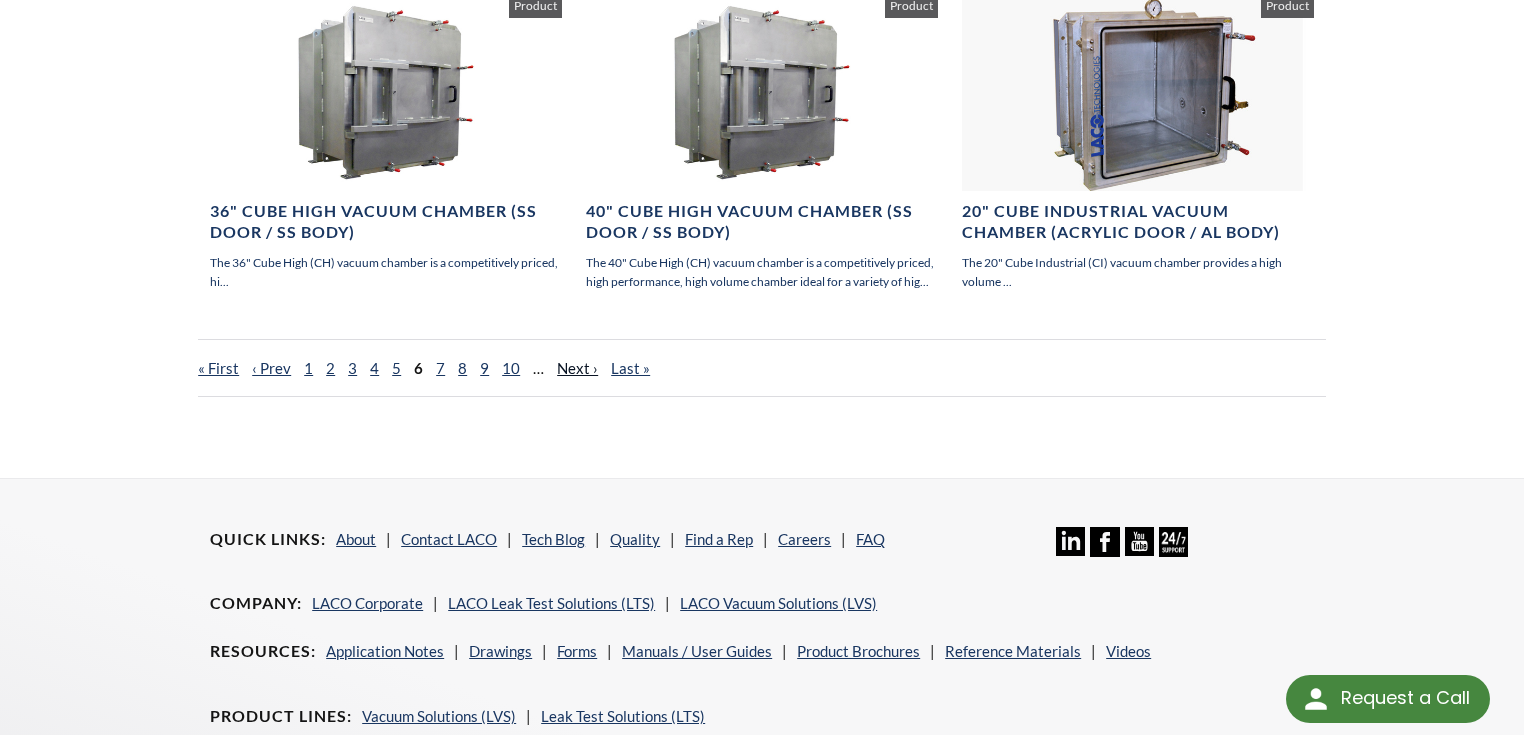 click on "Next ›" at bounding box center (577, 368) 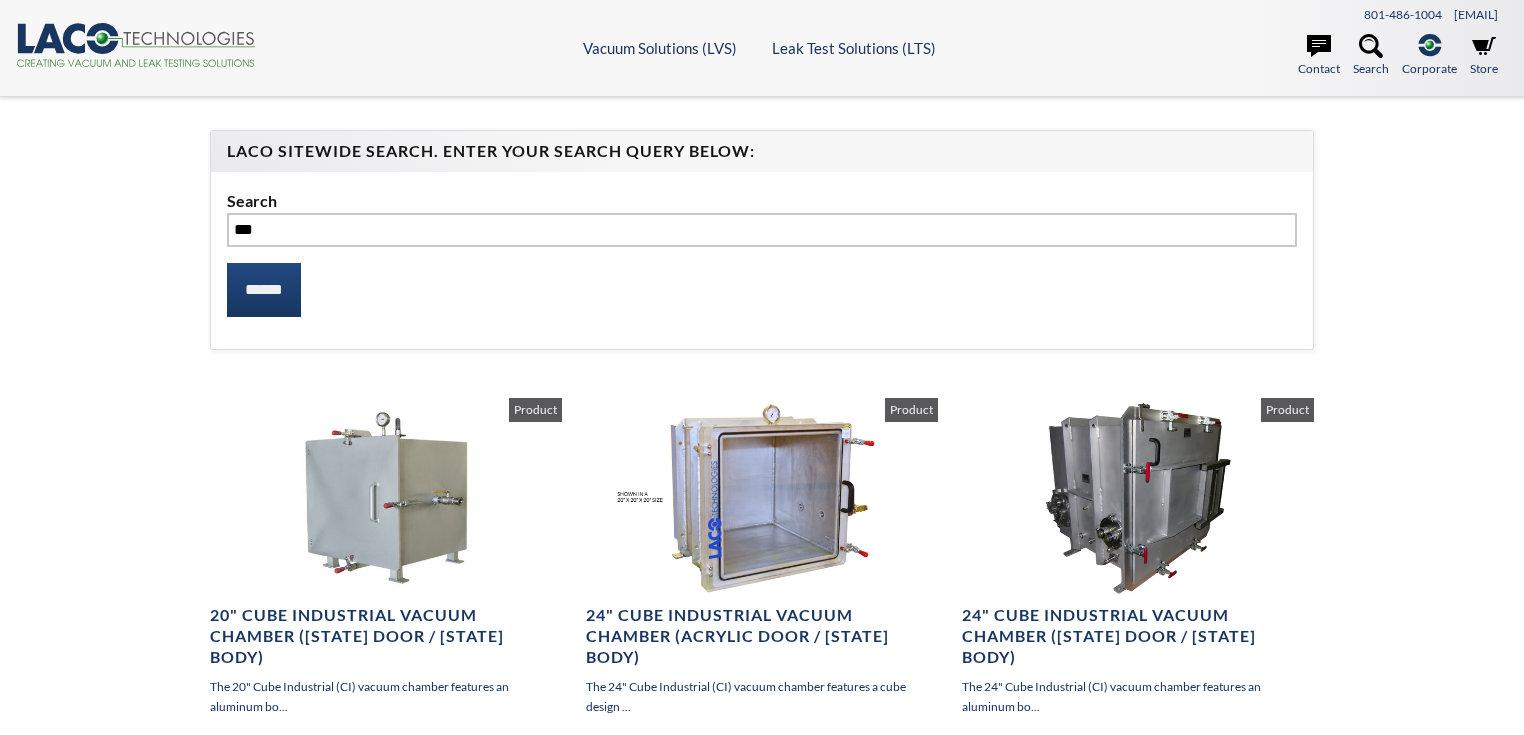 scroll, scrollTop: 0, scrollLeft: 0, axis: both 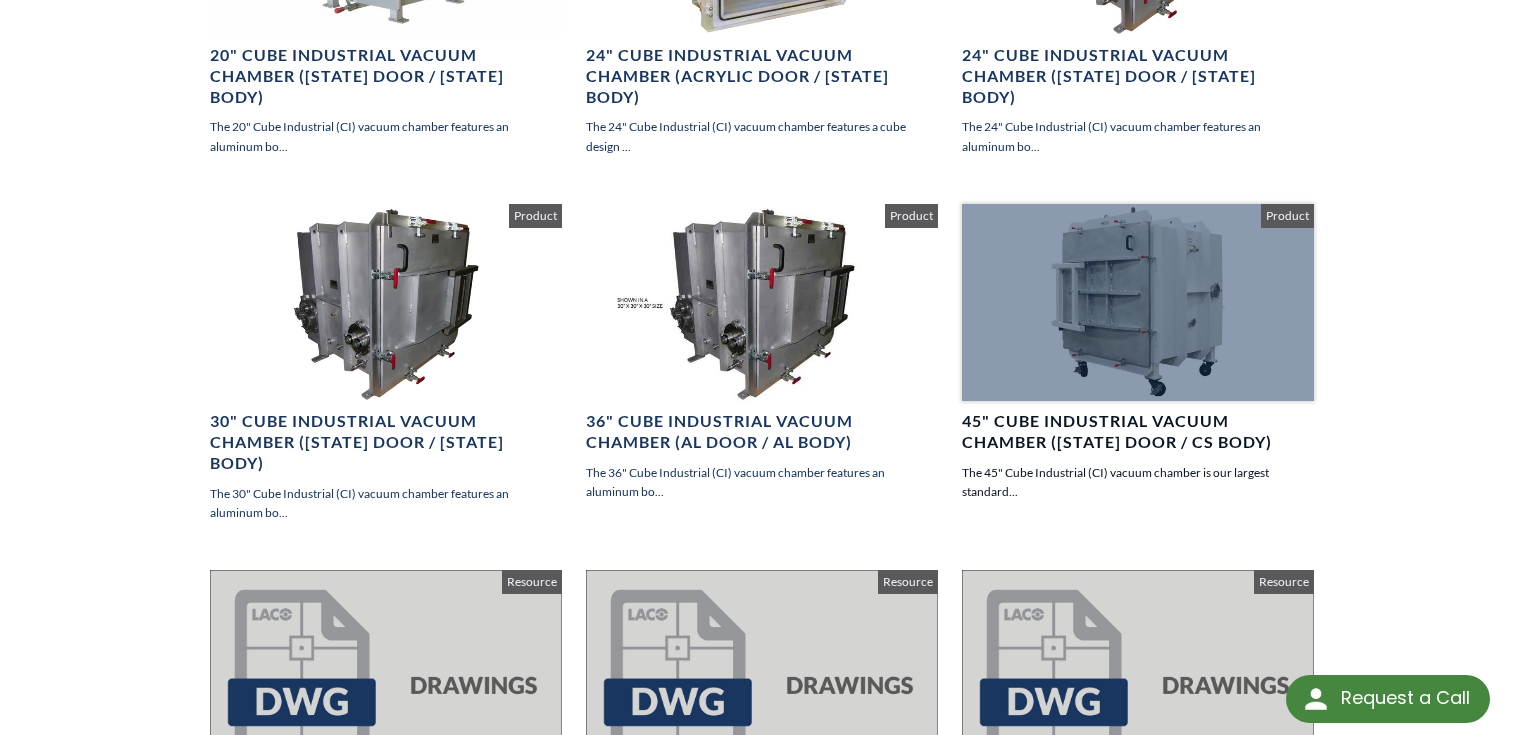 click on "45" Cube Industrial Vacuum Chamber ([STATE] Door / CS Body)" at bounding box center [1138, 432] 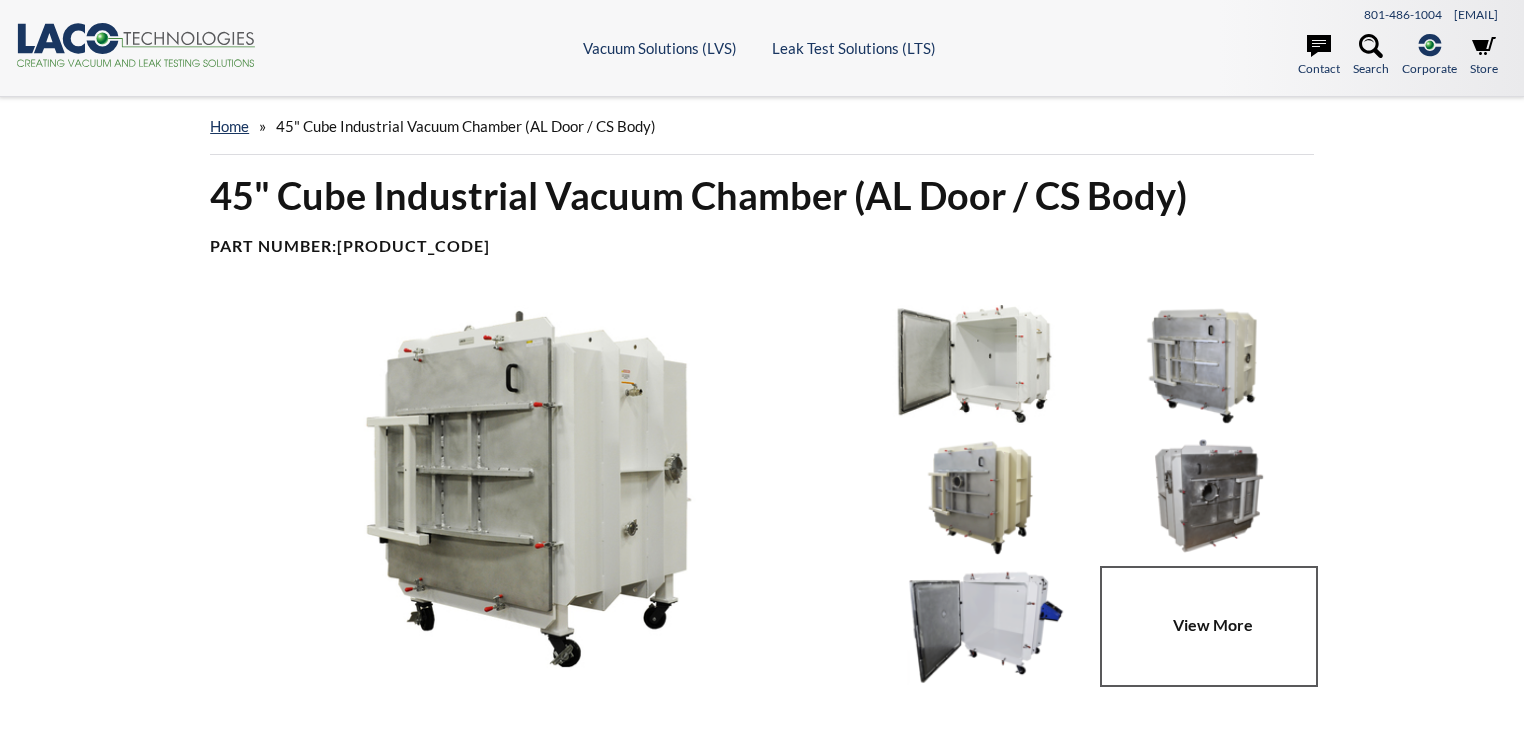 scroll, scrollTop: 0, scrollLeft: 0, axis: both 